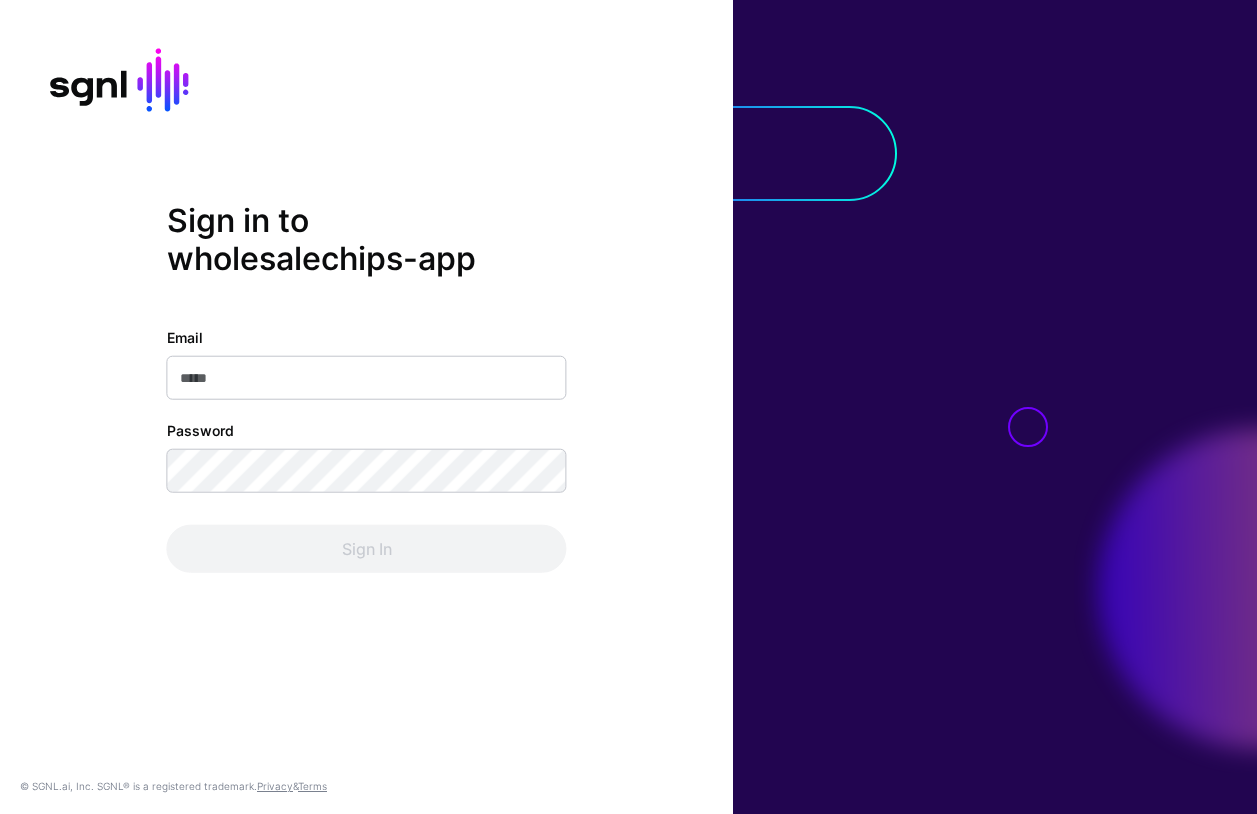 scroll, scrollTop: 0, scrollLeft: 0, axis: both 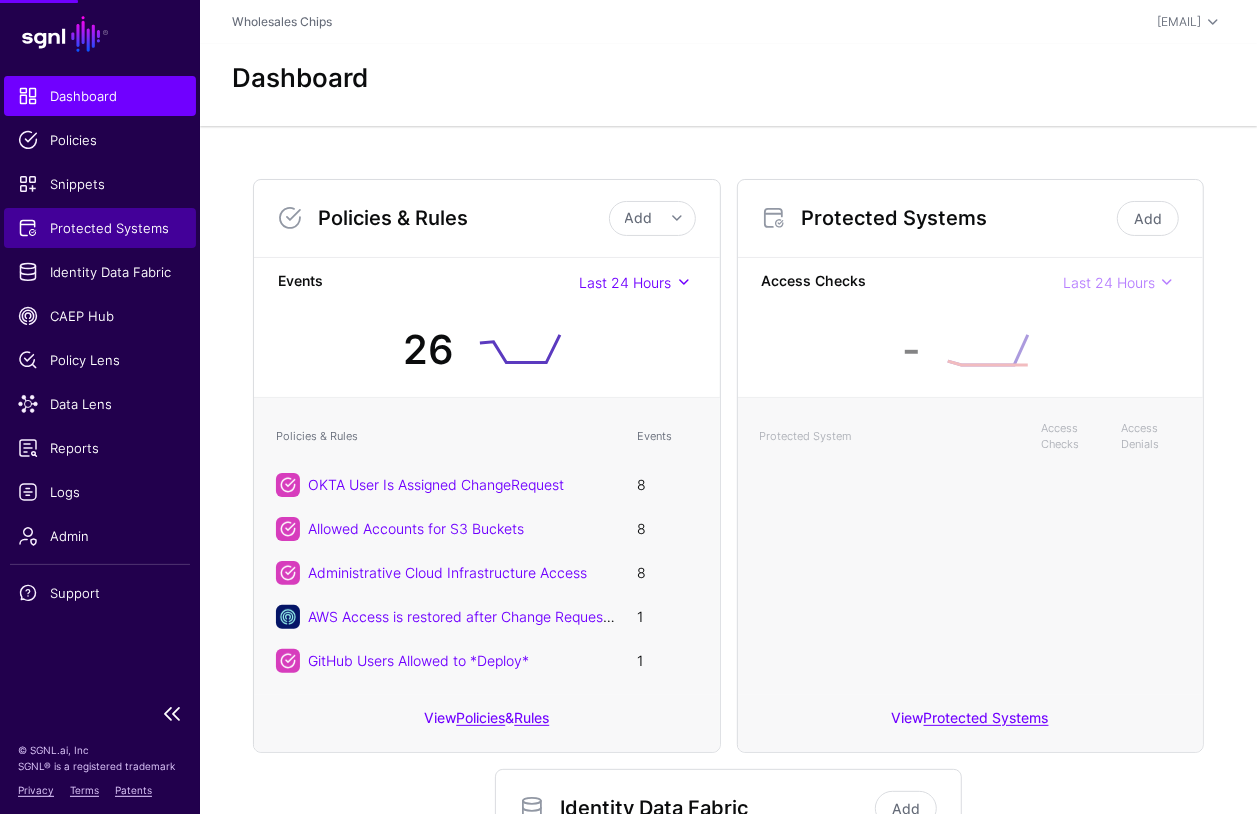 click on "Protected Systems" 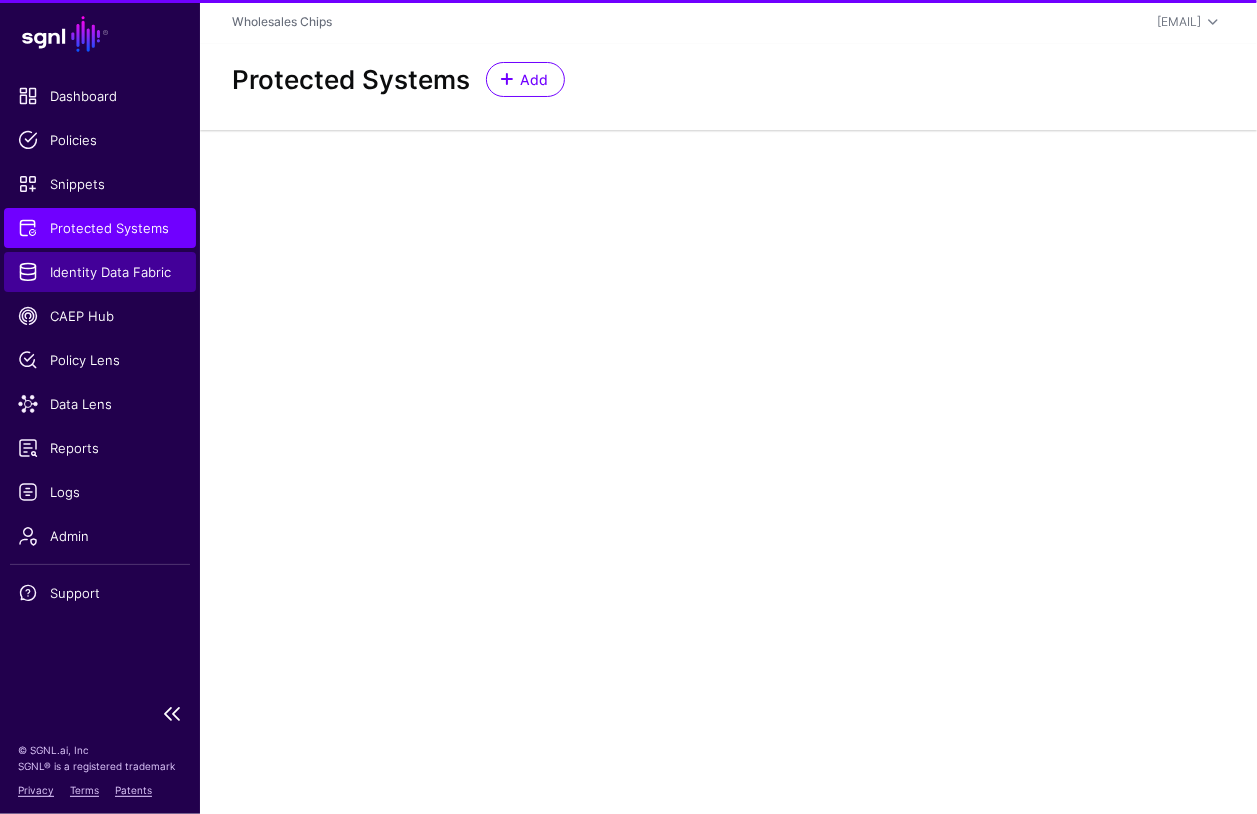 click on "Identity Data Fabric" 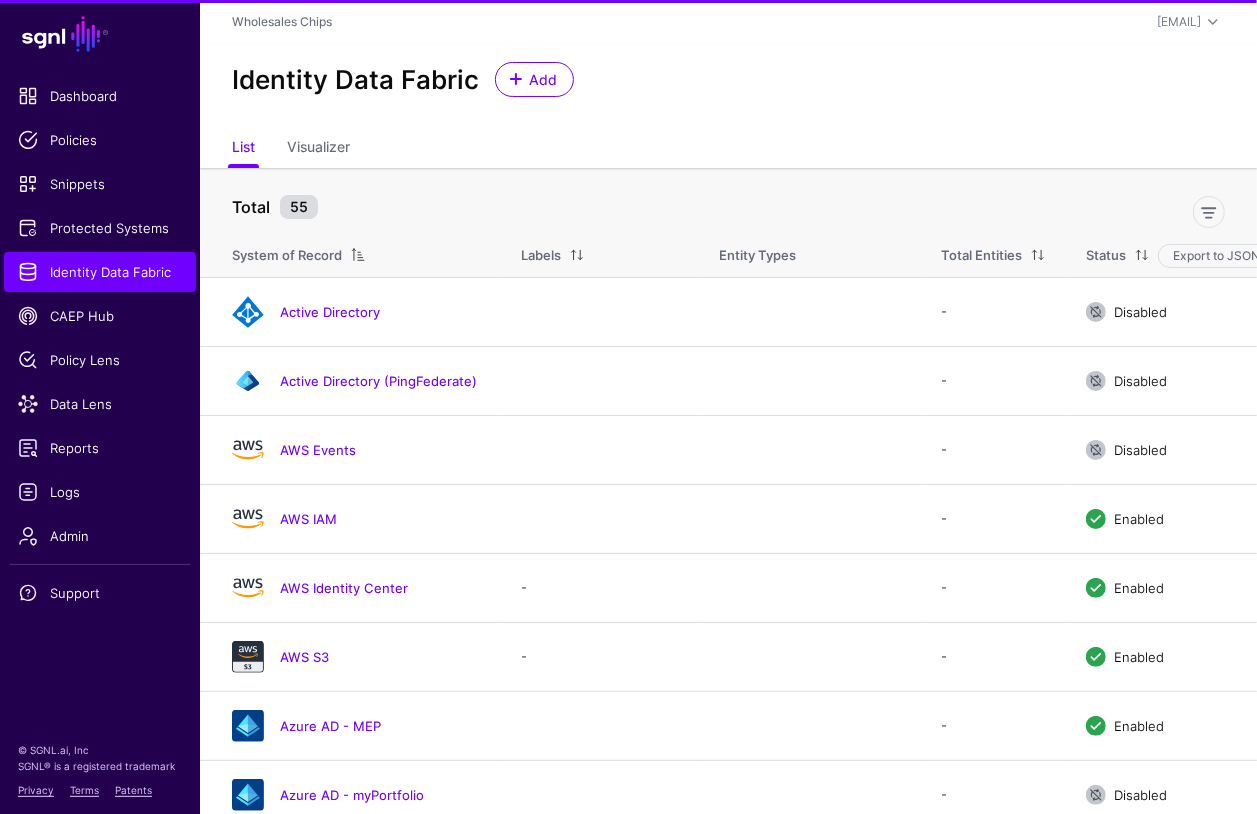 click 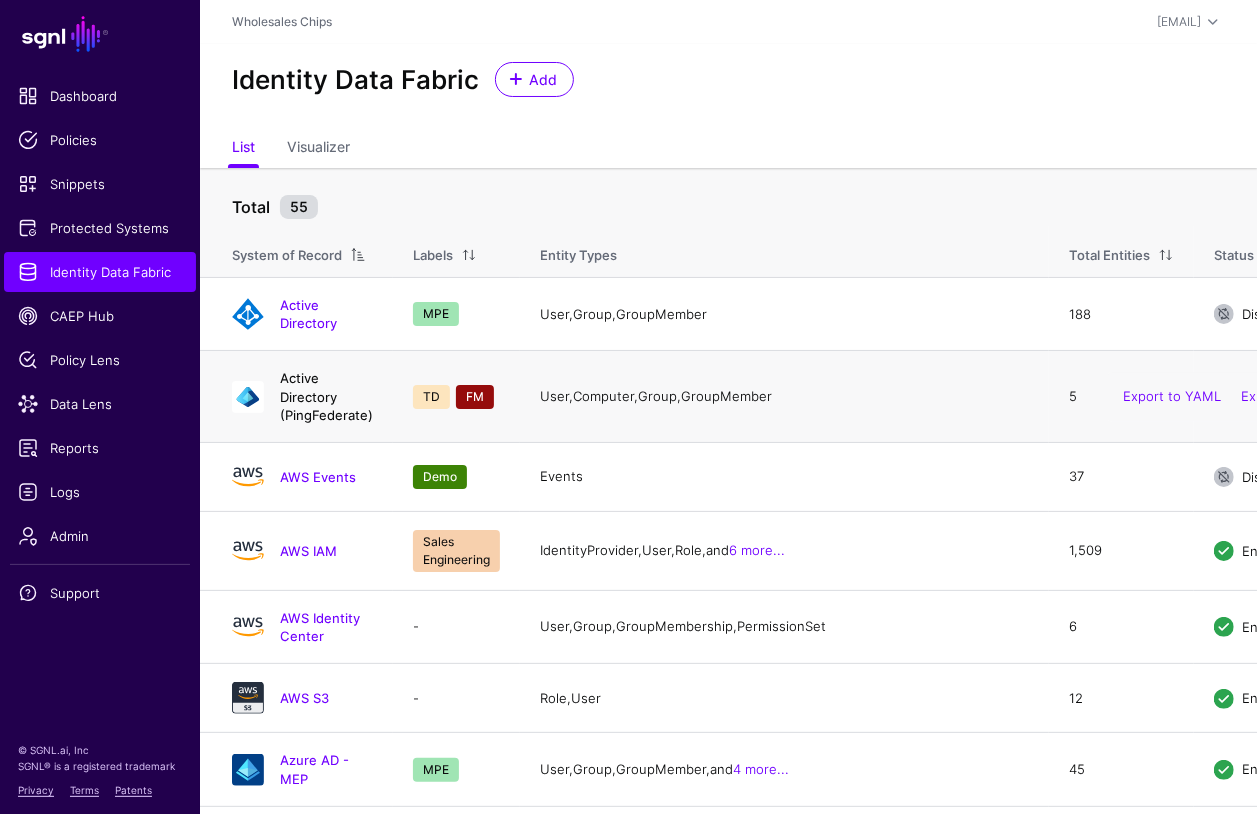 click on "Active Directory (PingFederate)" 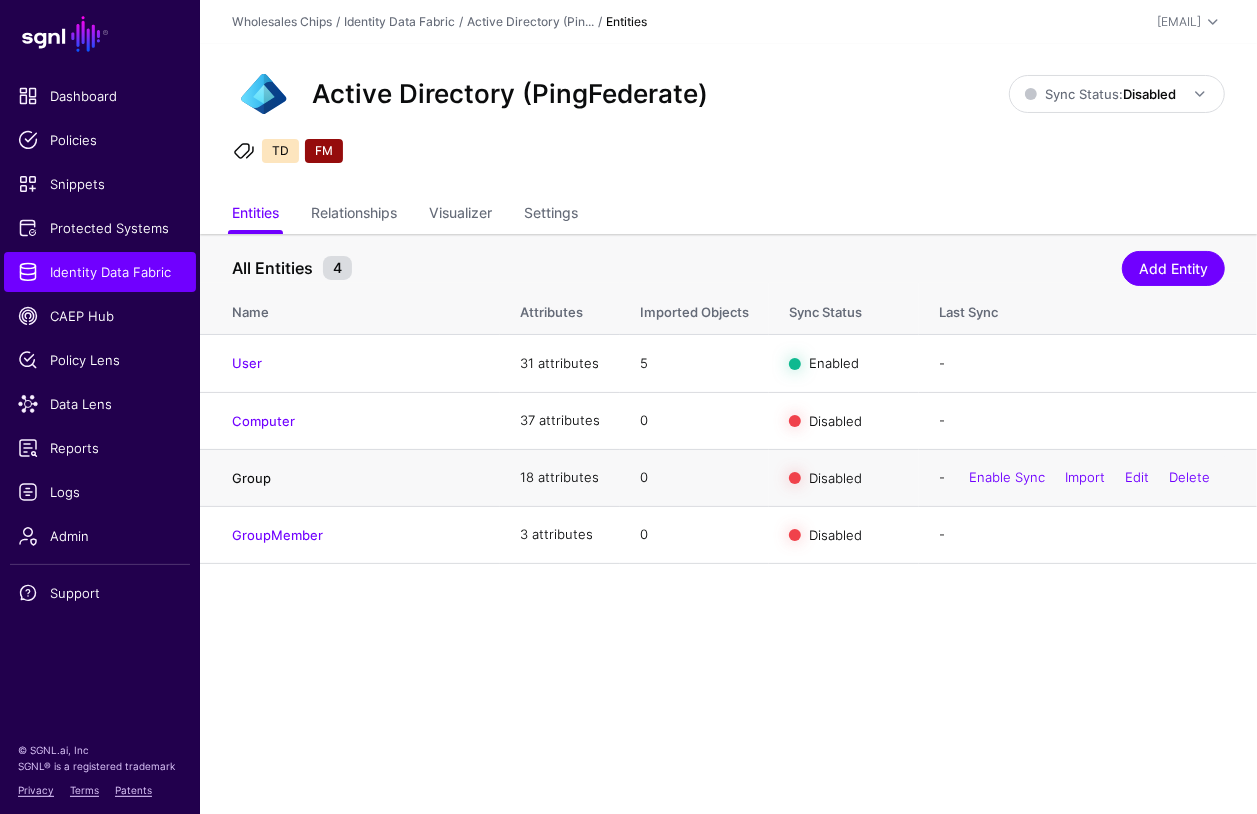 click on "Group" 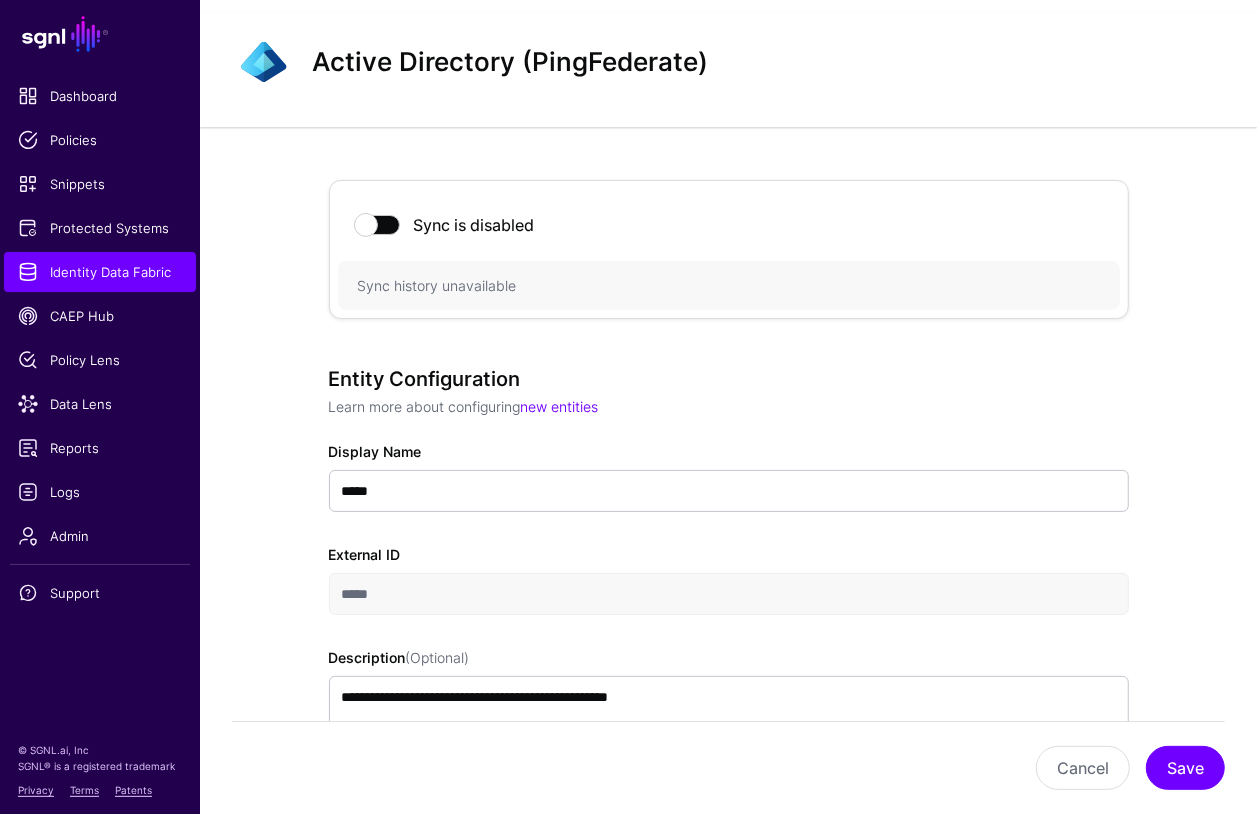 scroll, scrollTop: 0, scrollLeft: 0, axis: both 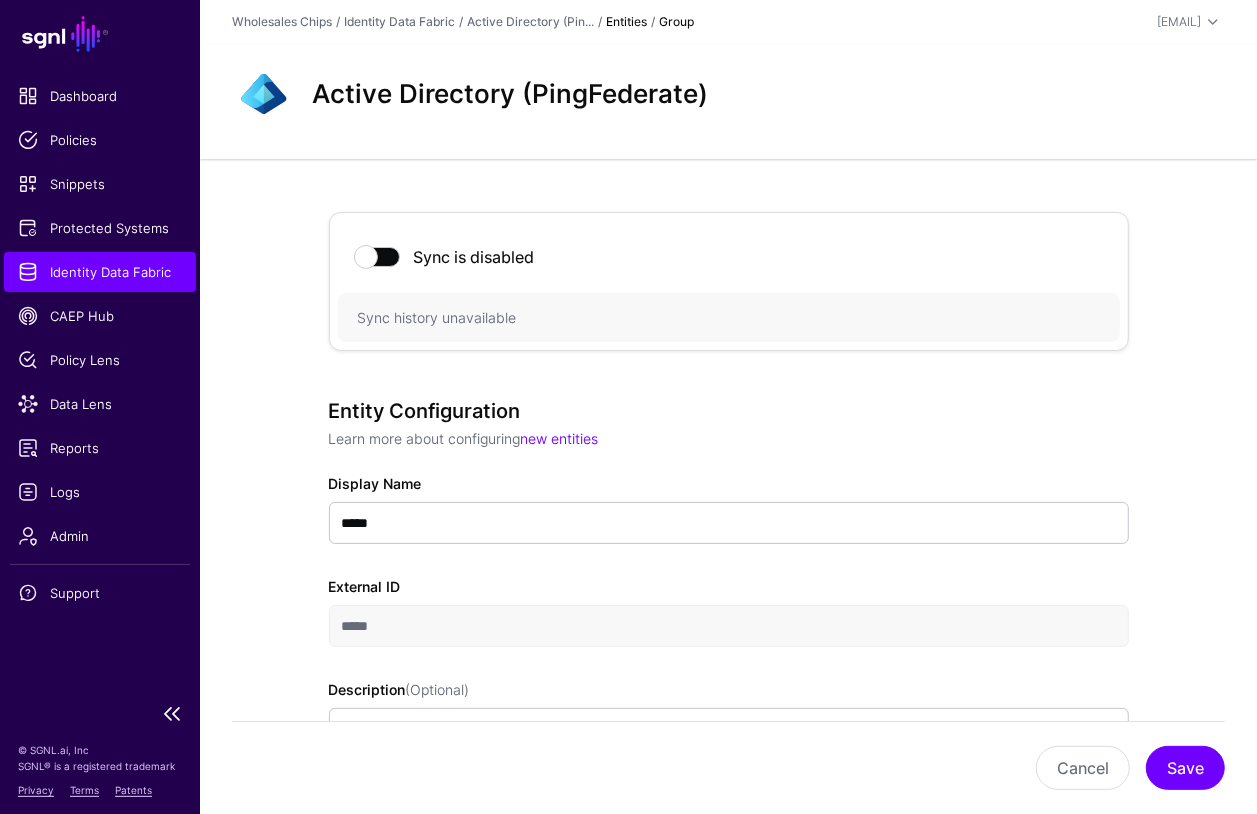 click on "Identity Data Fabric" 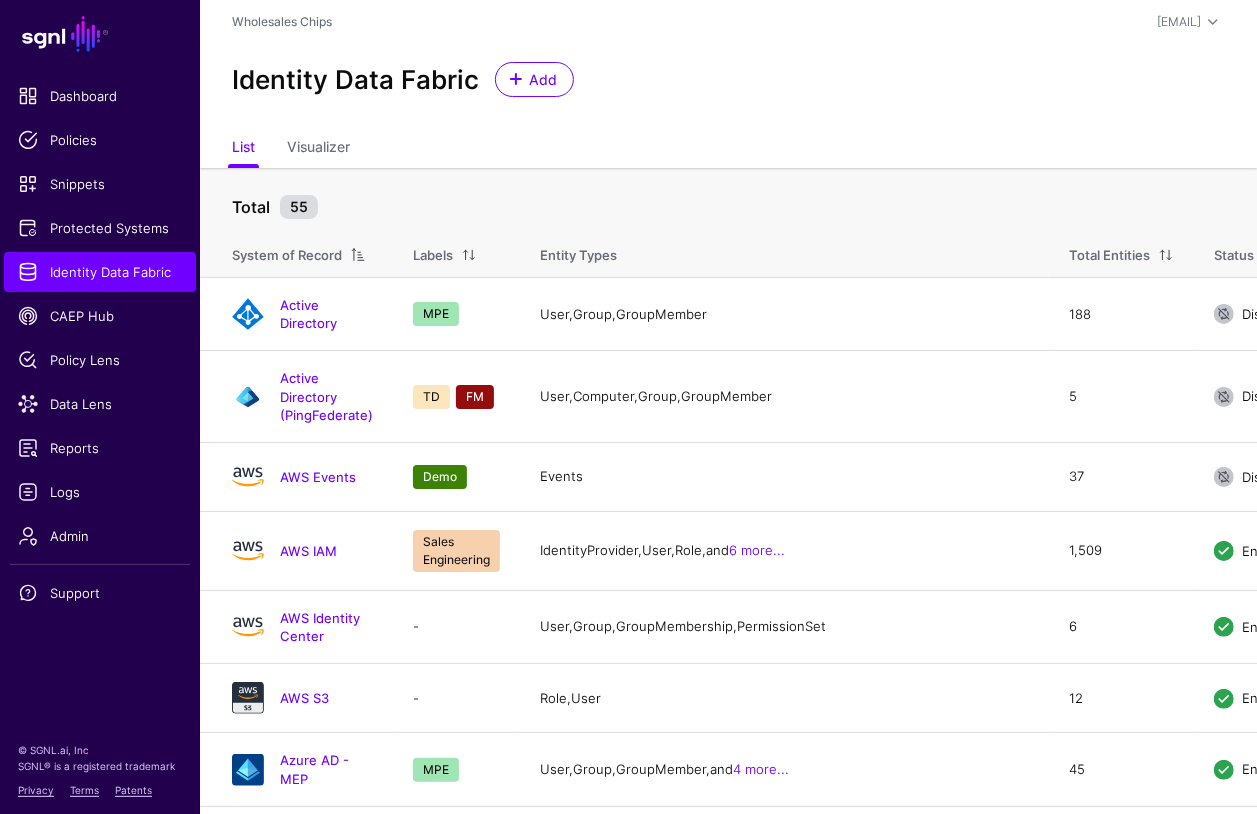 drag, startPoint x: 318, startPoint y: 383, endPoint x: 500, endPoint y: 348, distance: 185.33484 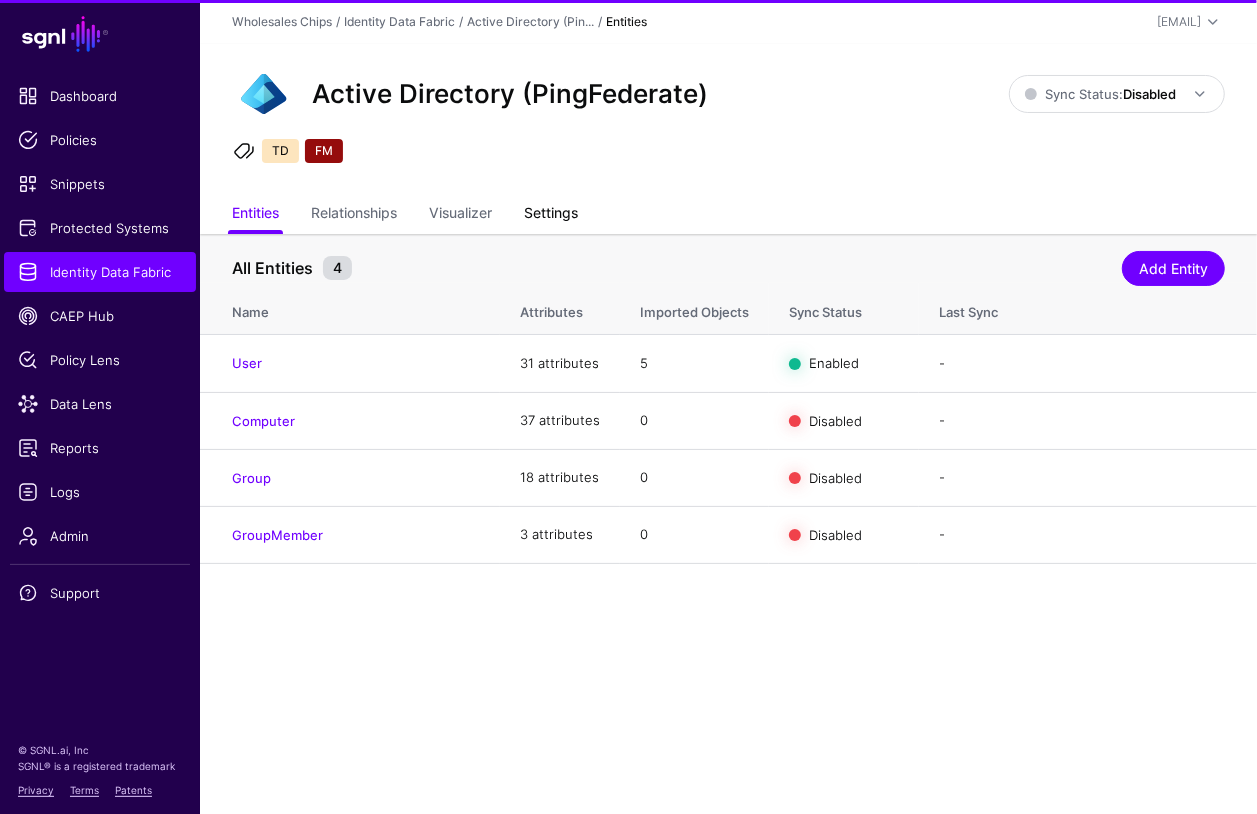 click on "Settings" 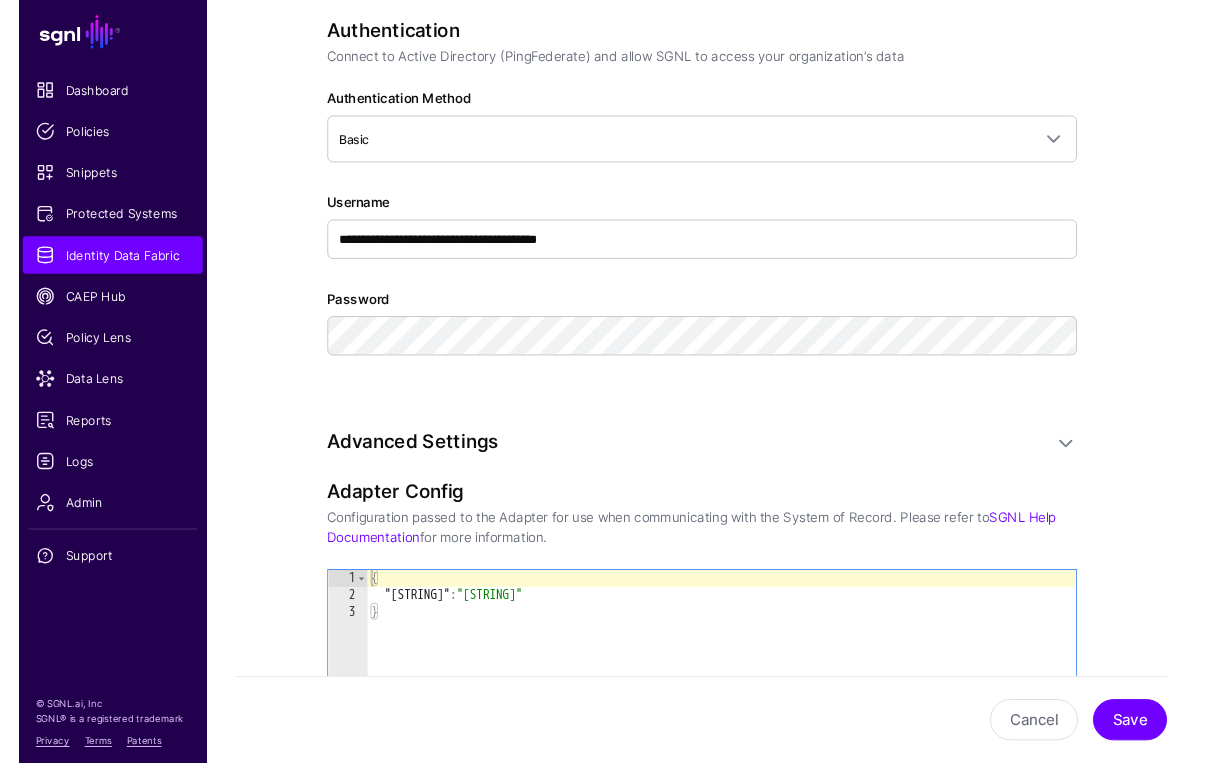 scroll, scrollTop: 835, scrollLeft: 0, axis: vertical 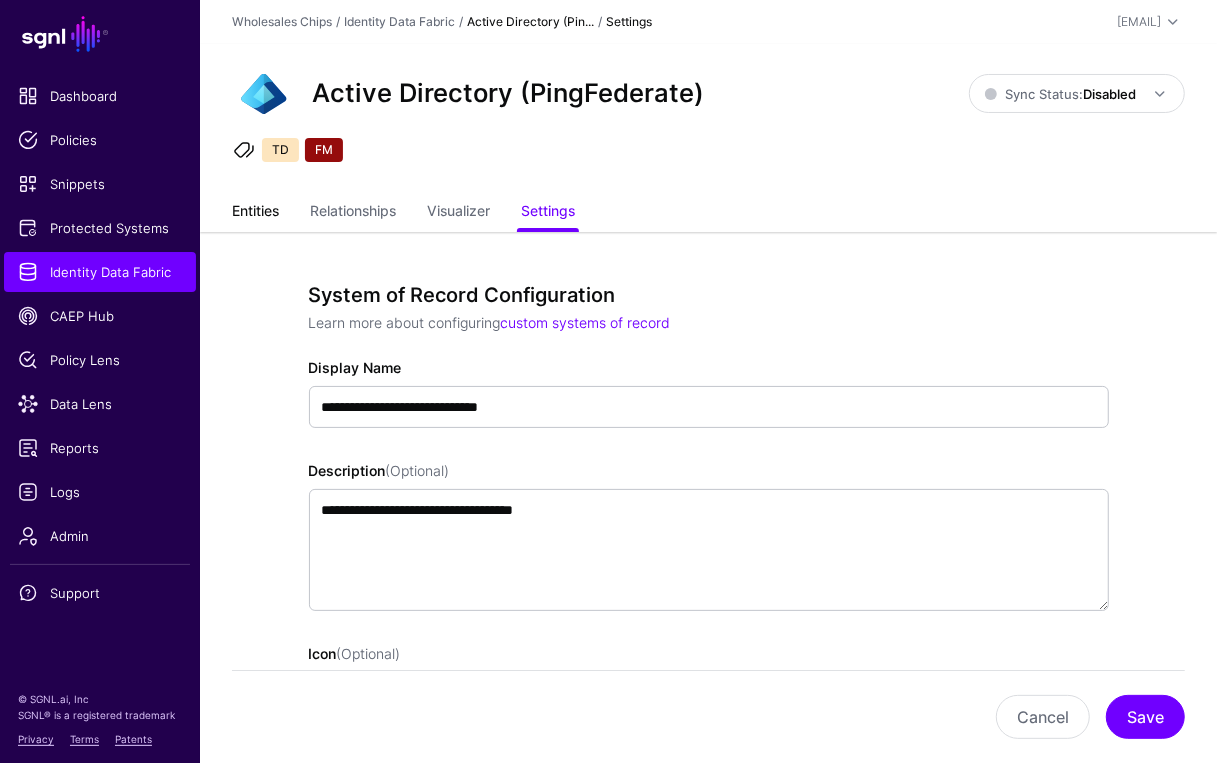 click on "Entities" 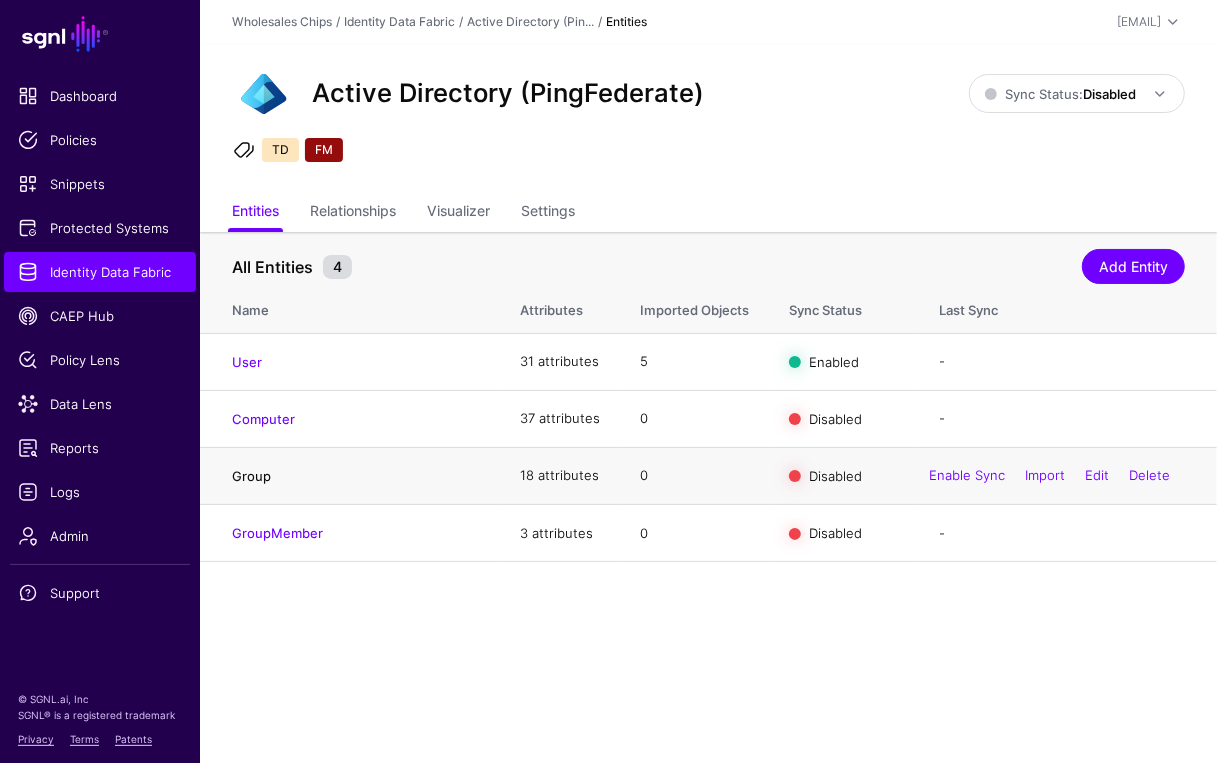 click on "Group" 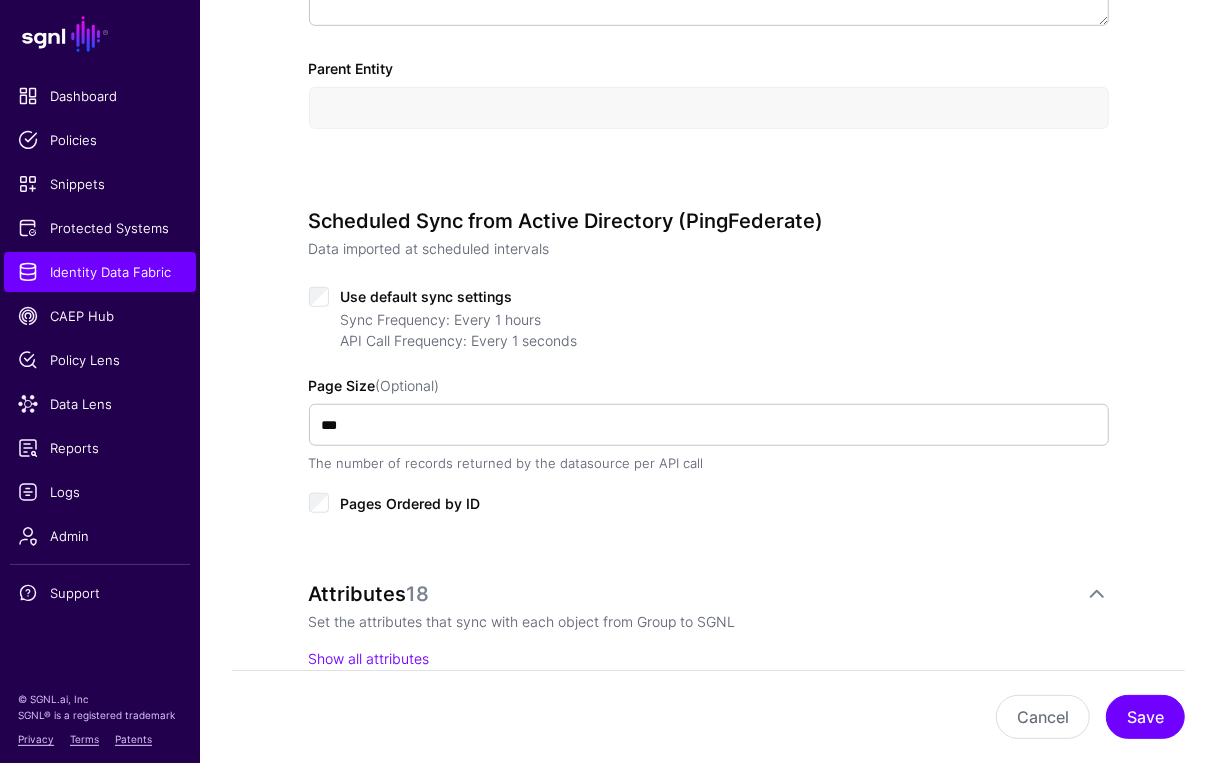 scroll, scrollTop: 931, scrollLeft: 0, axis: vertical 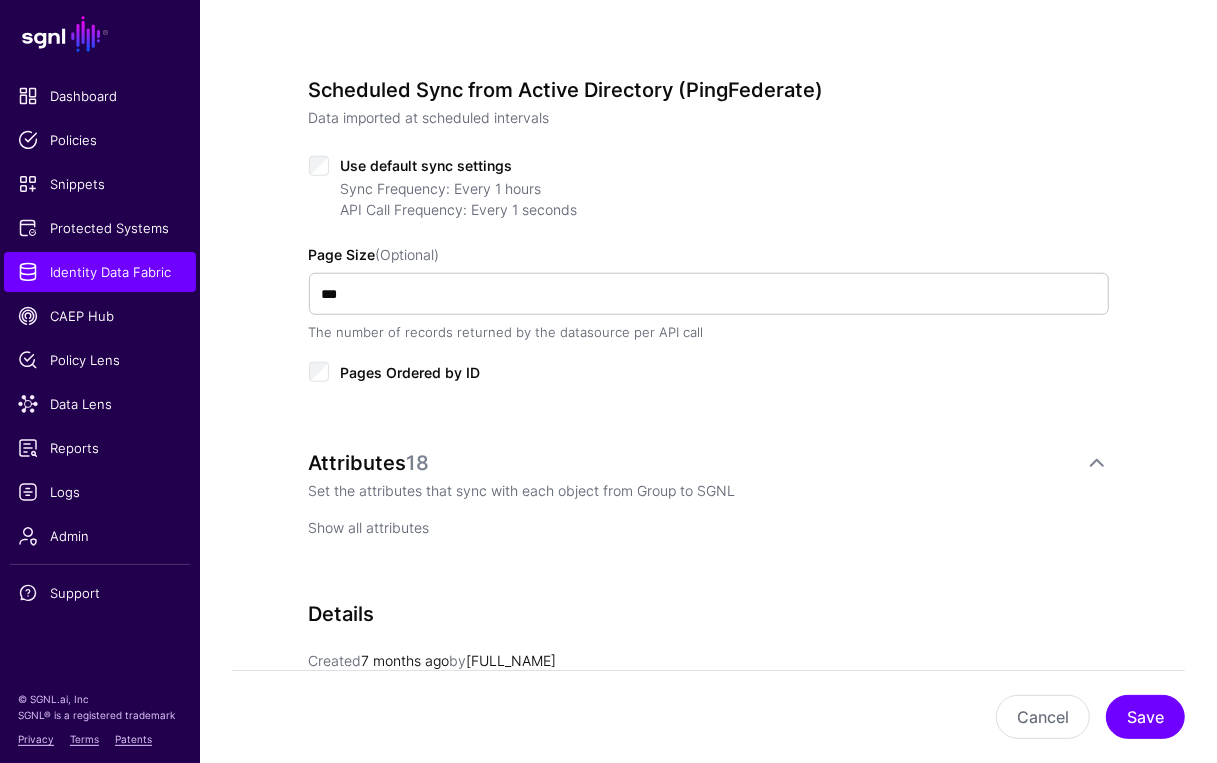click on "Show all attributes" 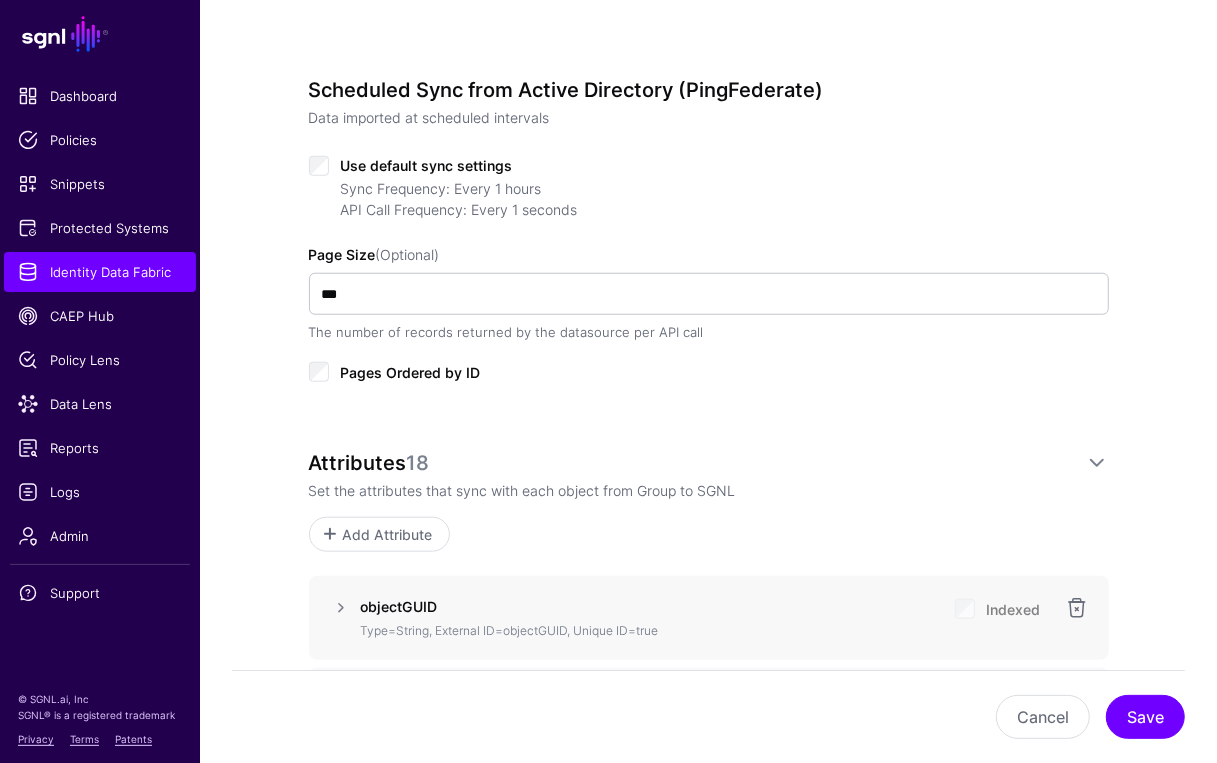 scroll, scrollTop: 1147, scrollLeft: 0, axis: vertical 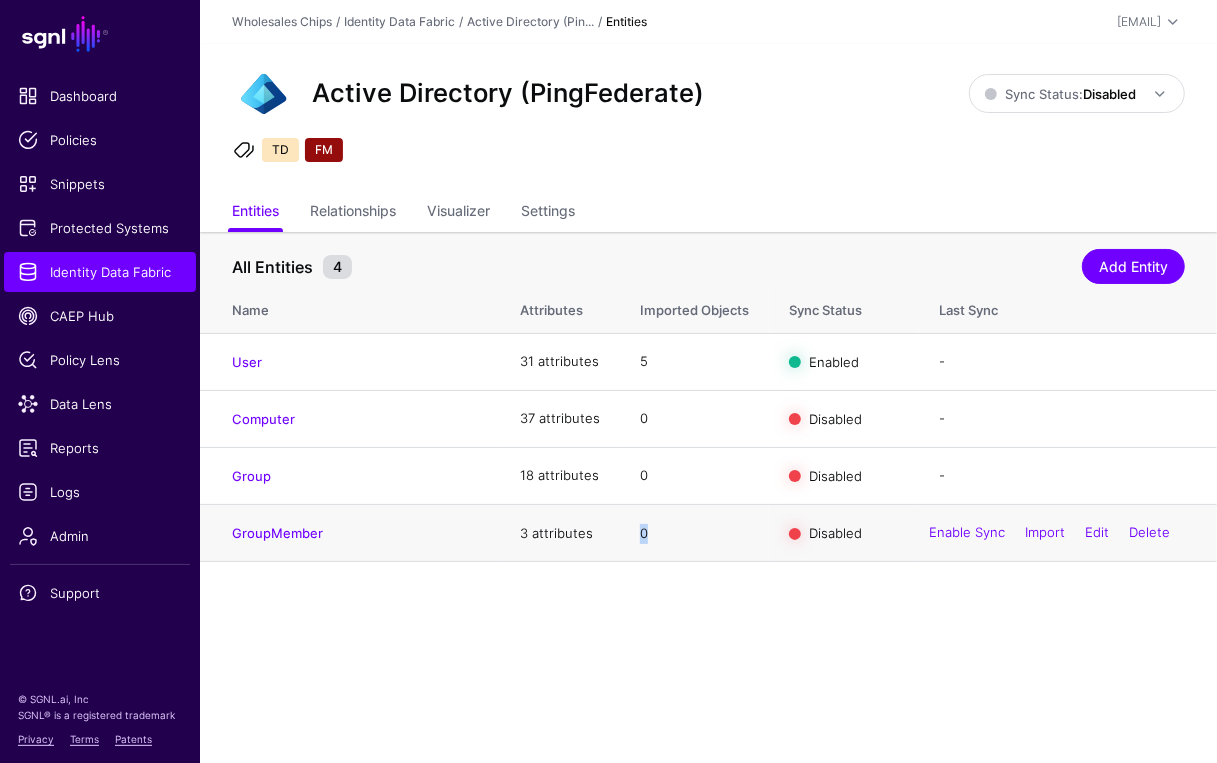 drag, startPoint x: 663, startPoint y: 521, endPoint x: 647, endPoint y: 533, distance: 20 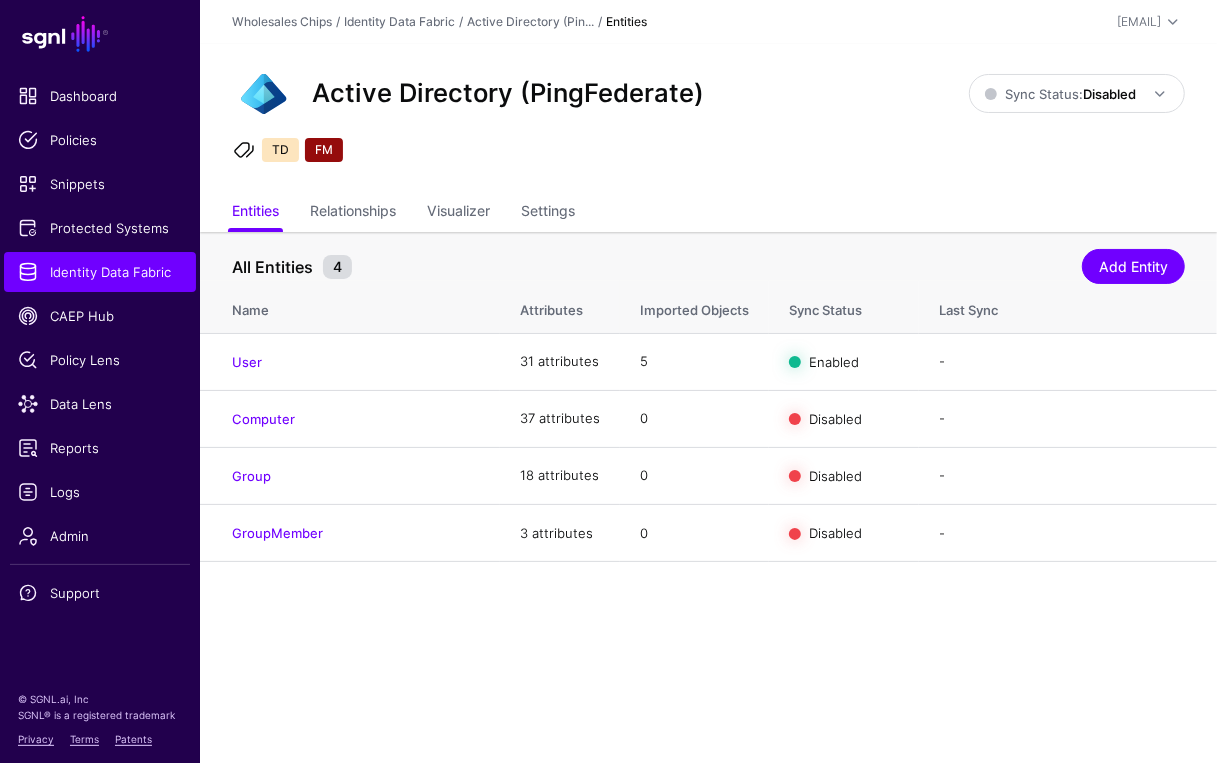 click on "SGNL Dashboard Policies Snippets Protected Systems Identity Data Fabric CAEP Hub Policy Lens Data Lens Reports Logs Admin Support © SGNL.ai, Inc SGNL® is a registered trademark Privacy Terms Patents  Wholesales Chips  /  Identity Data Fabric  /  Active Directory (Pin...  / Entities  joe@sgnl.ai  Joe Welsh joe@sgnl.ai Wholesales Chips Log out Active Directory (PingFederate) Sync Status:  Disabled  Enabled   Syncing active for all configured entities that are enabled   Disabled   Syncing inactive for all configured entities   TD   FM   Entities  Relationships Visualizer Settings All Entities 4  Add Entity  Name Attributes  Imported Objects   Sync Status  Last Sync User 31 attributes 5 Enabled  -   Disable Sync  Import  Edit  Delete Computer 37 attributes 0 Disabled  -   Enable Sync  Import  Edit  Delete Group 18 attributes 0 Disabled  -   Enable Sync  Import  Edit  Delete GroupMember 3 attributes 0 Disabled  -   Enable Sync  Import  Edit  Delete" 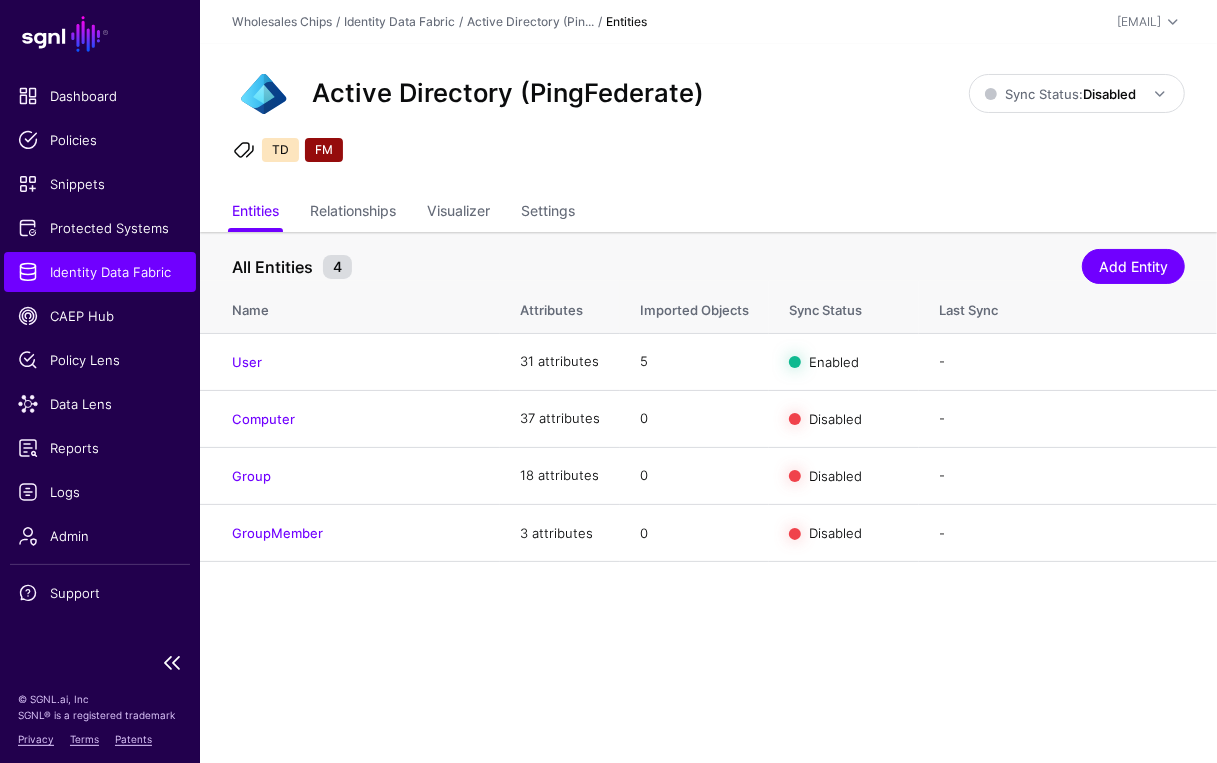click on "Identity Data Fabric" 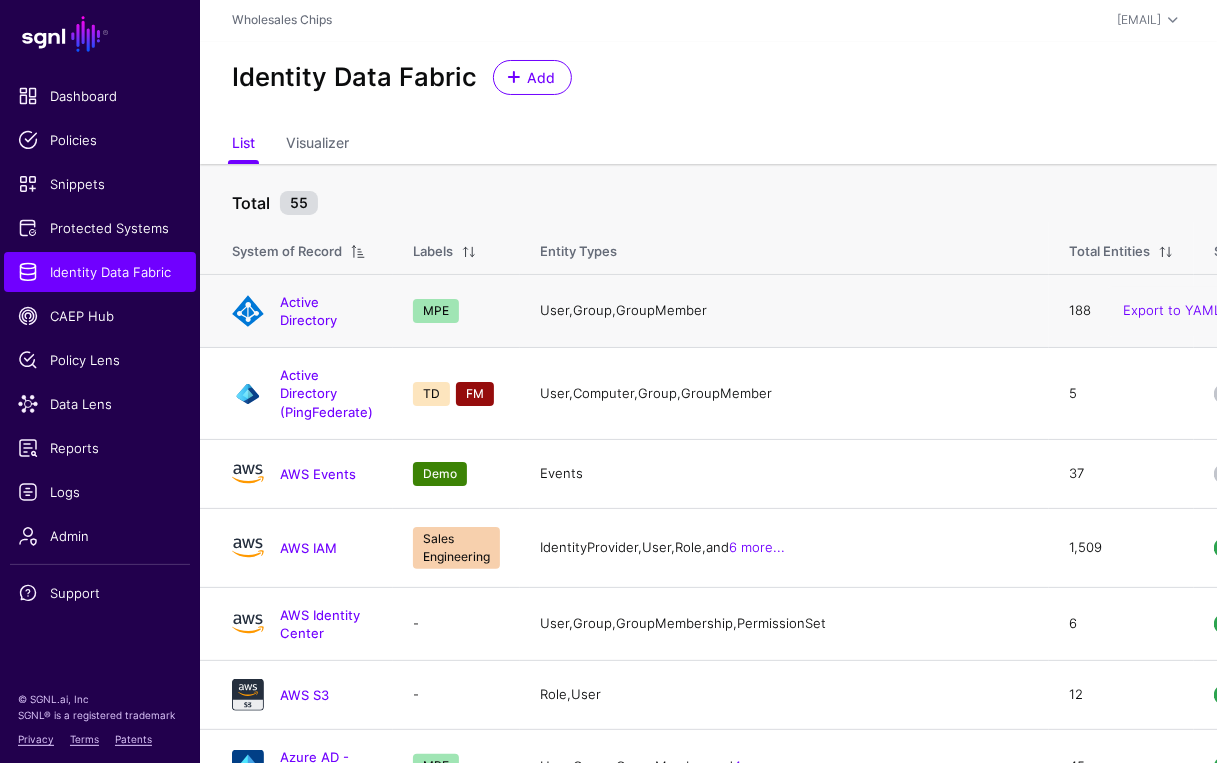 scroll, scrollTop: 0, scrollLeft: 0, axis: both 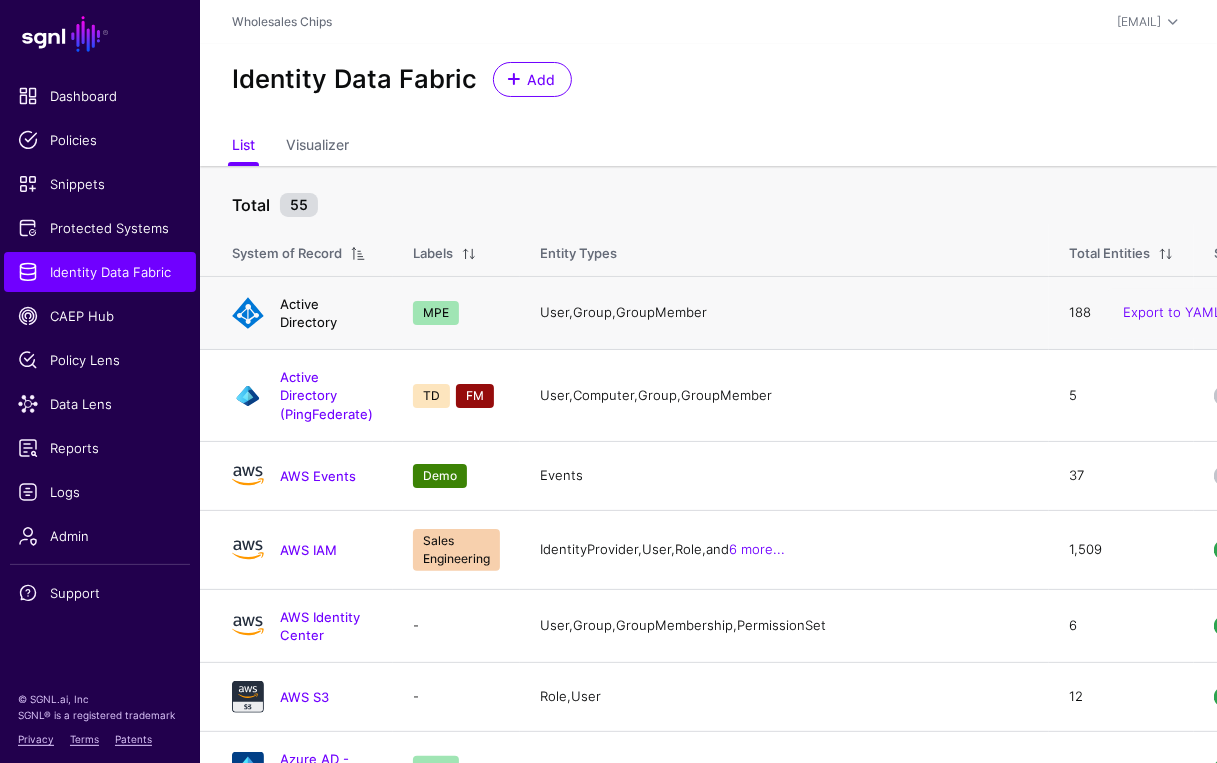 click on "Active Directory" 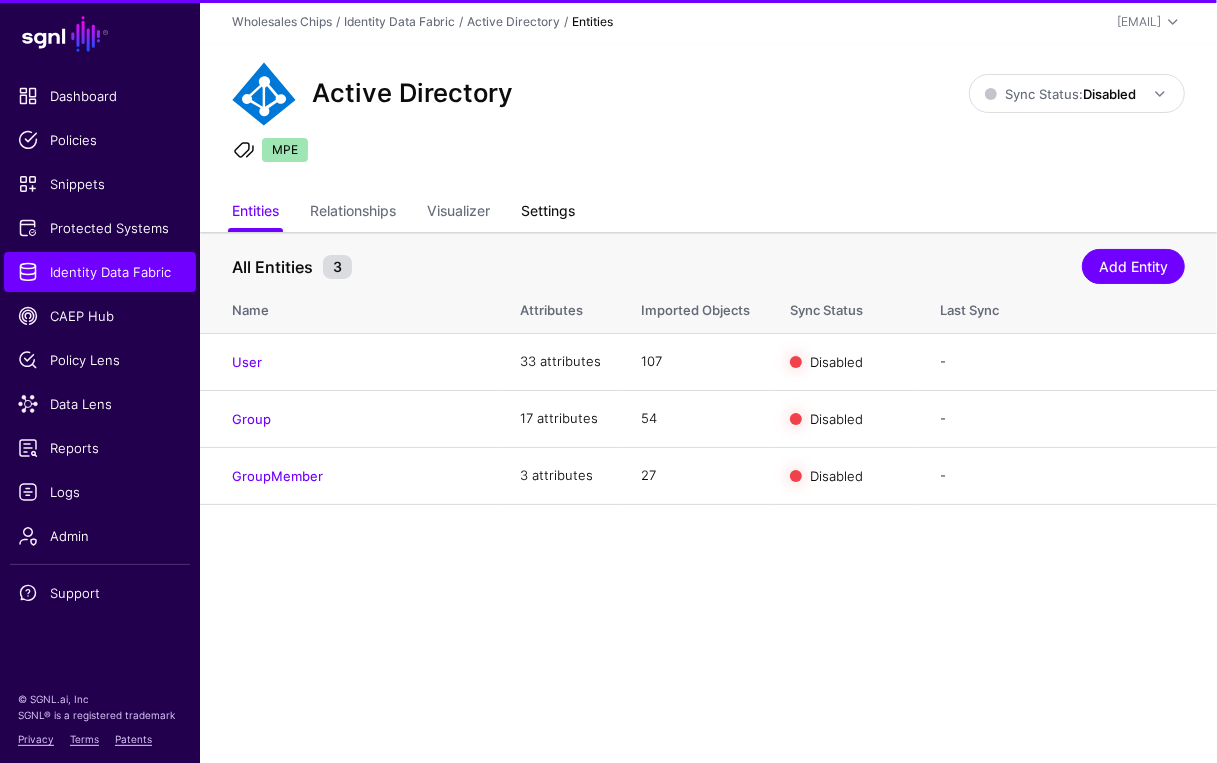 click on "Settings" 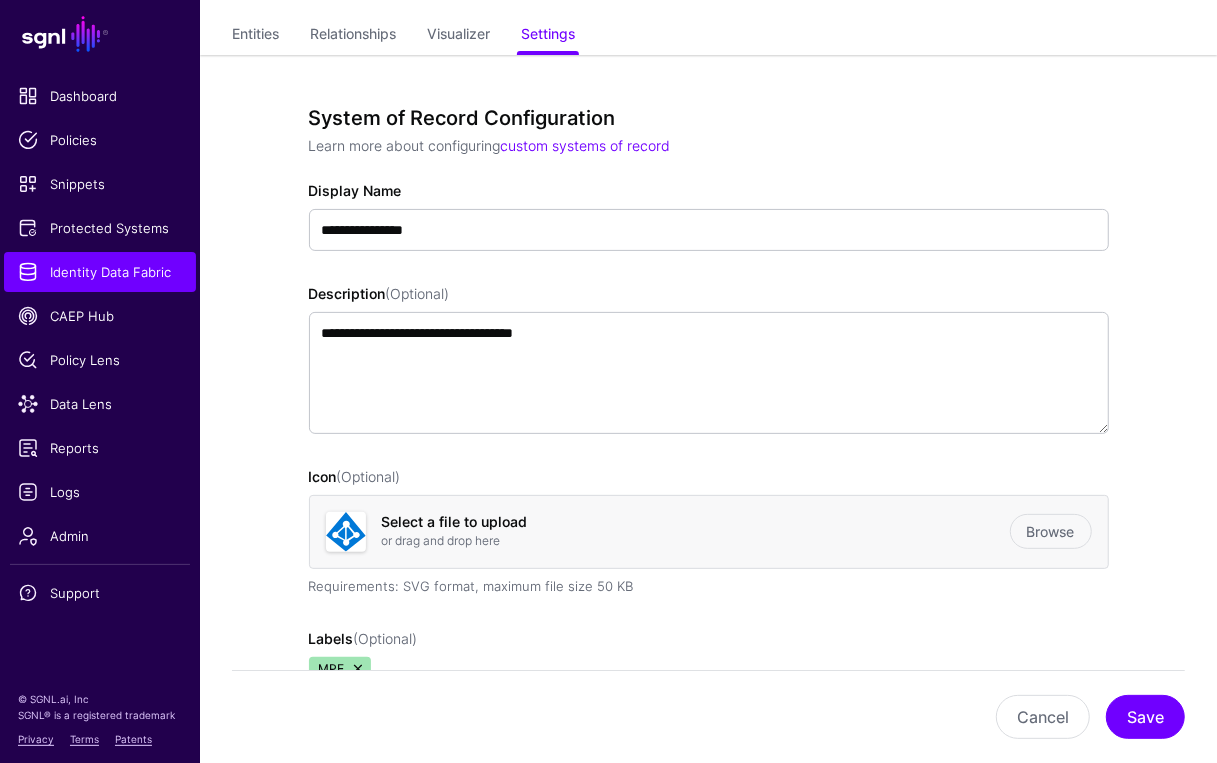 scroll, scrollTop: 0, scrollLeft: 0, axis: both 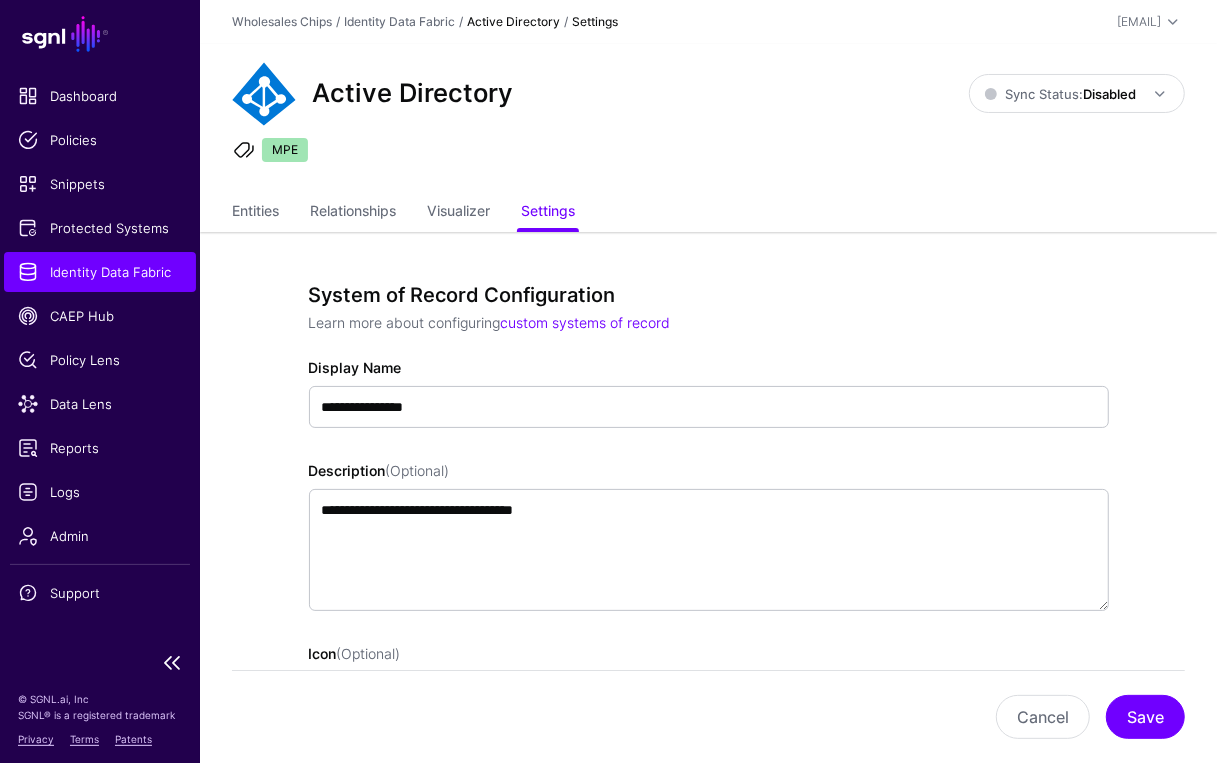 drag, startPoint x: 157, startPoint y: 274, endPoint x: 172, endPoint y: 264, distance: 18.027756 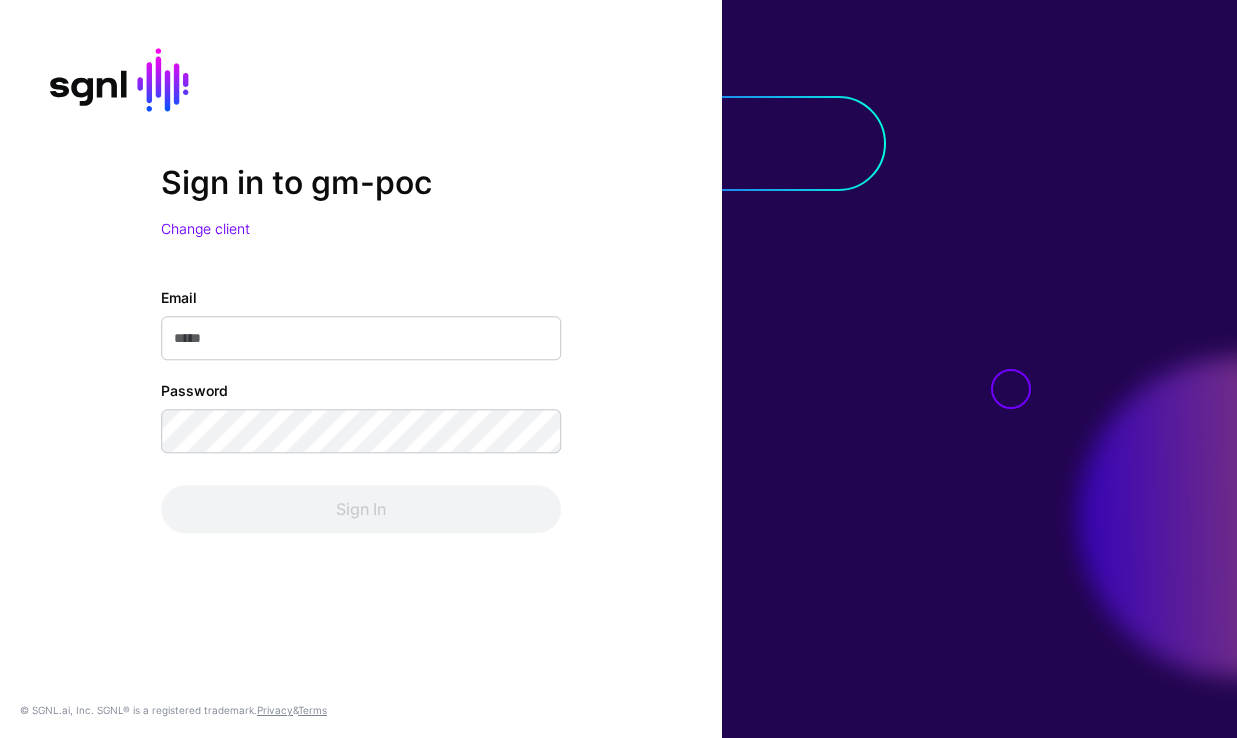 scroll, scrollTop: 0, scrollLeft: 0, axis: both 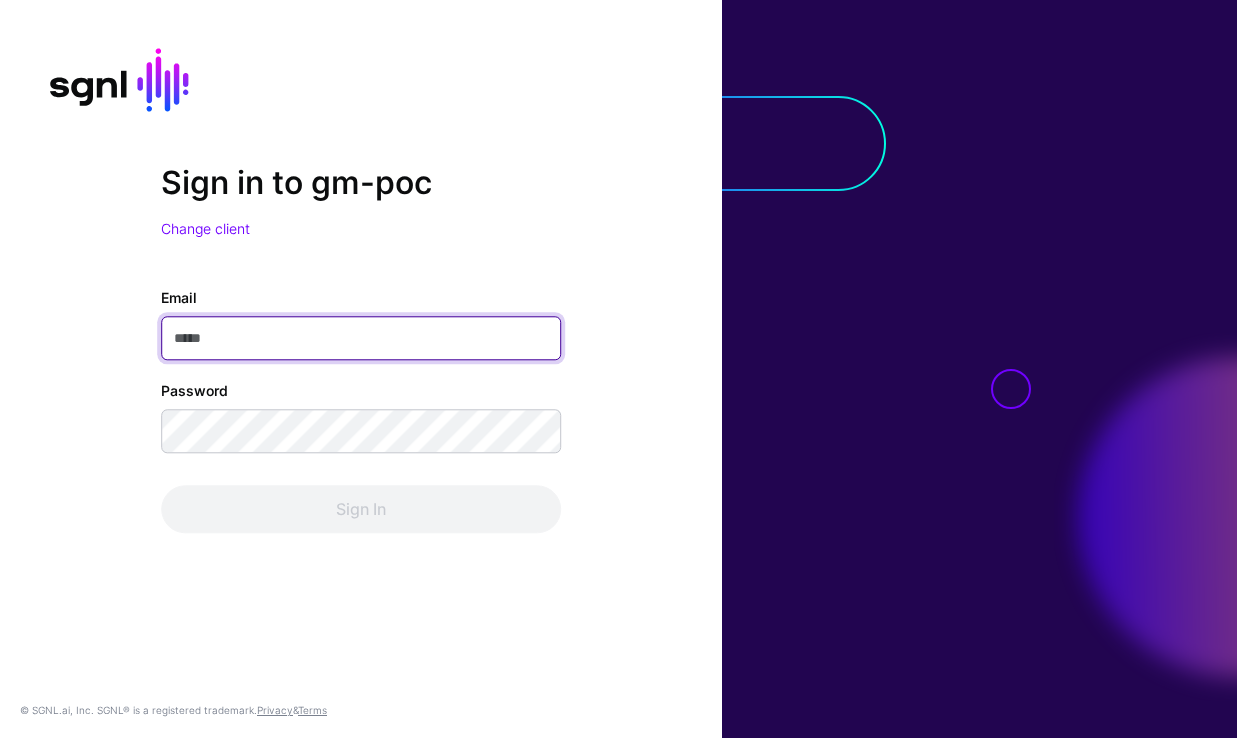 click on "Email" at bounding box center (361, 339) 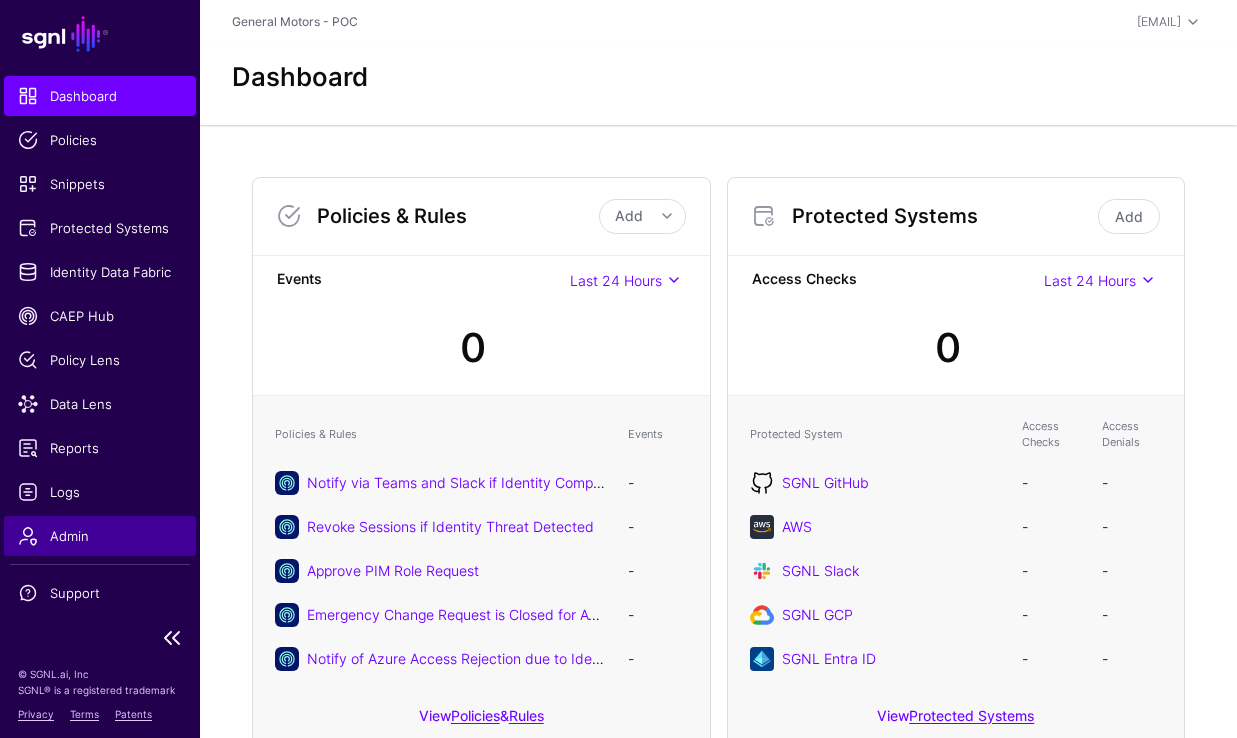 click on "Admin" 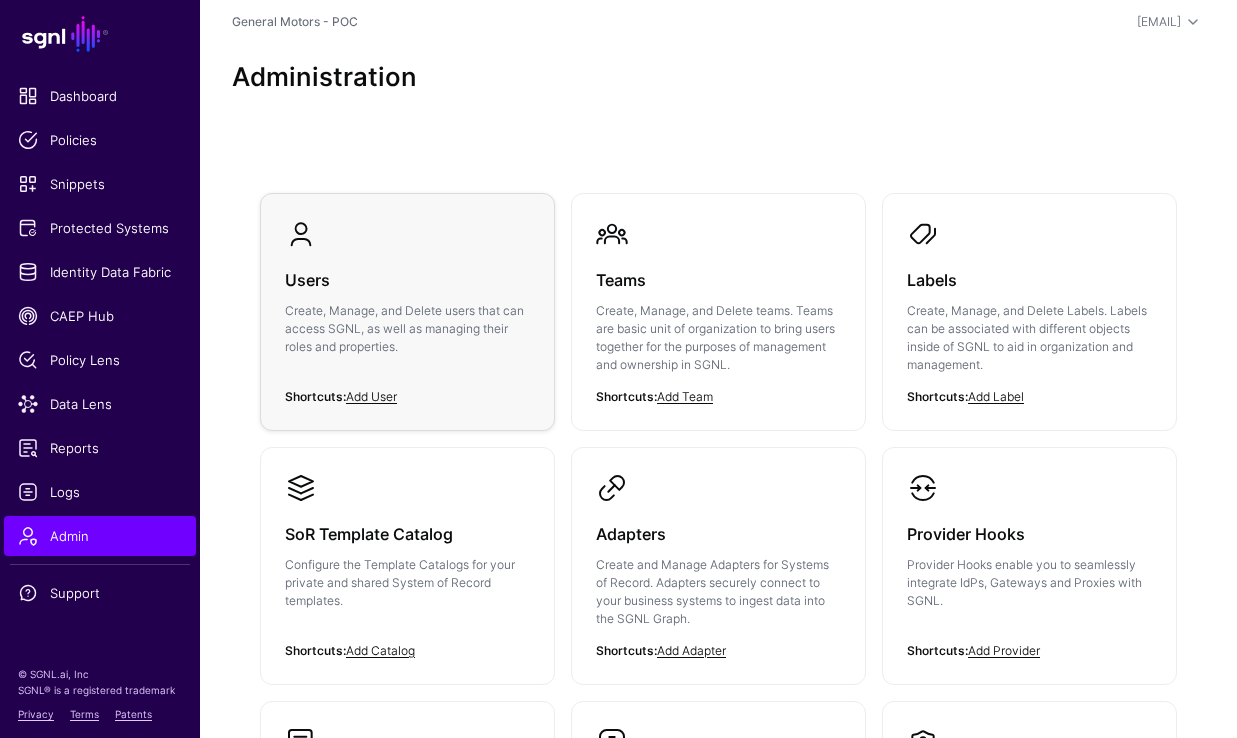 click on "Create, Manage, and Delete users that can access SGNL, as well as managing their roles and properties." 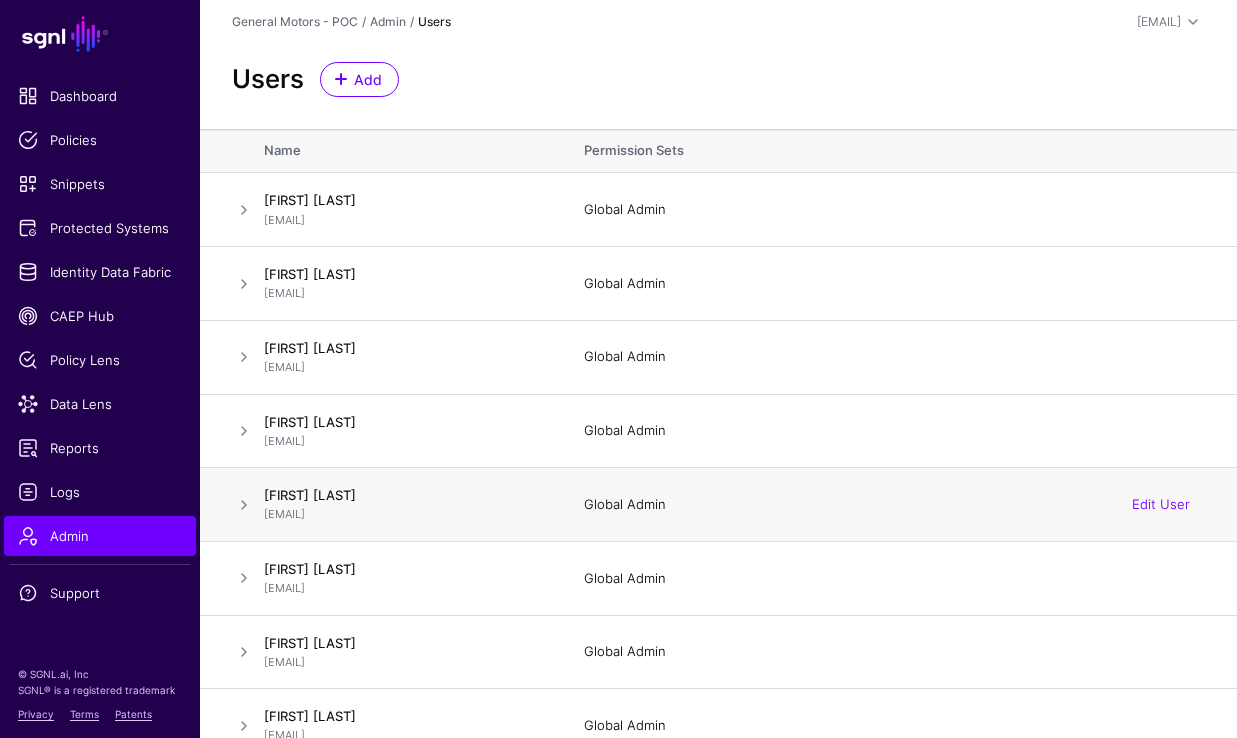 scroll, scrollTop: 25, scrollLeft: 0, axis: vertical 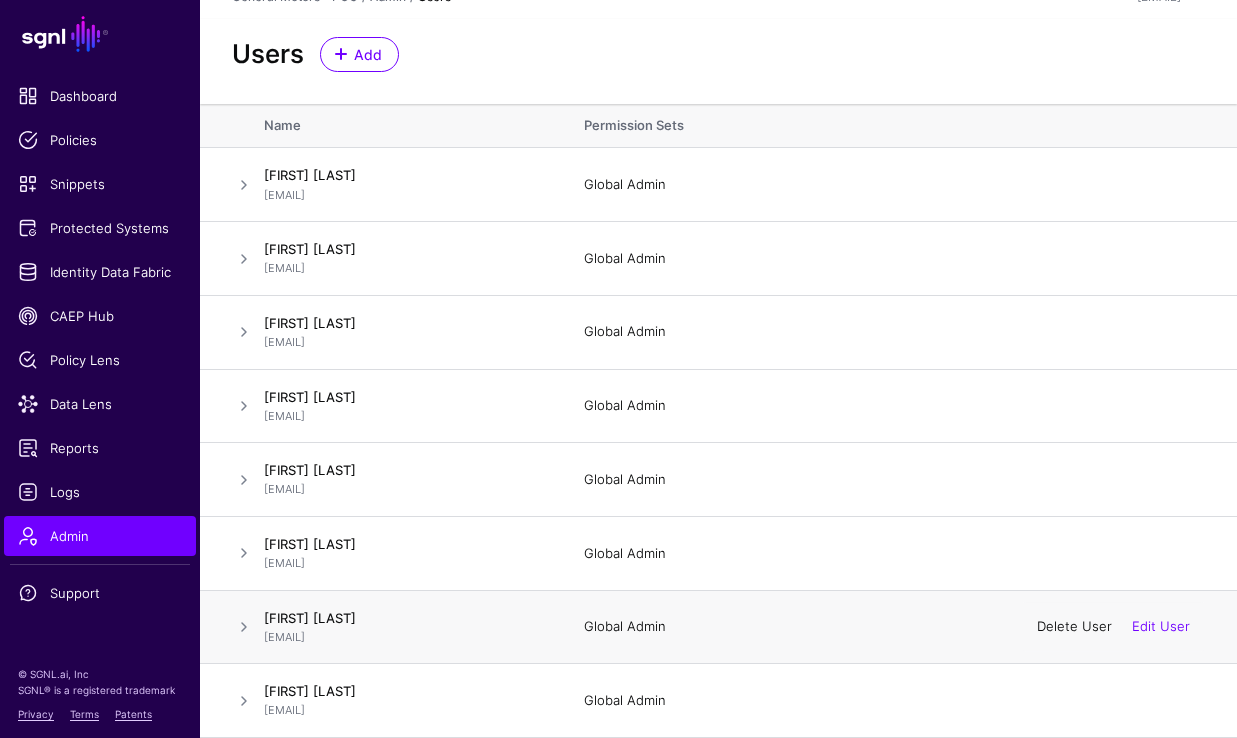 click on "Delete User" 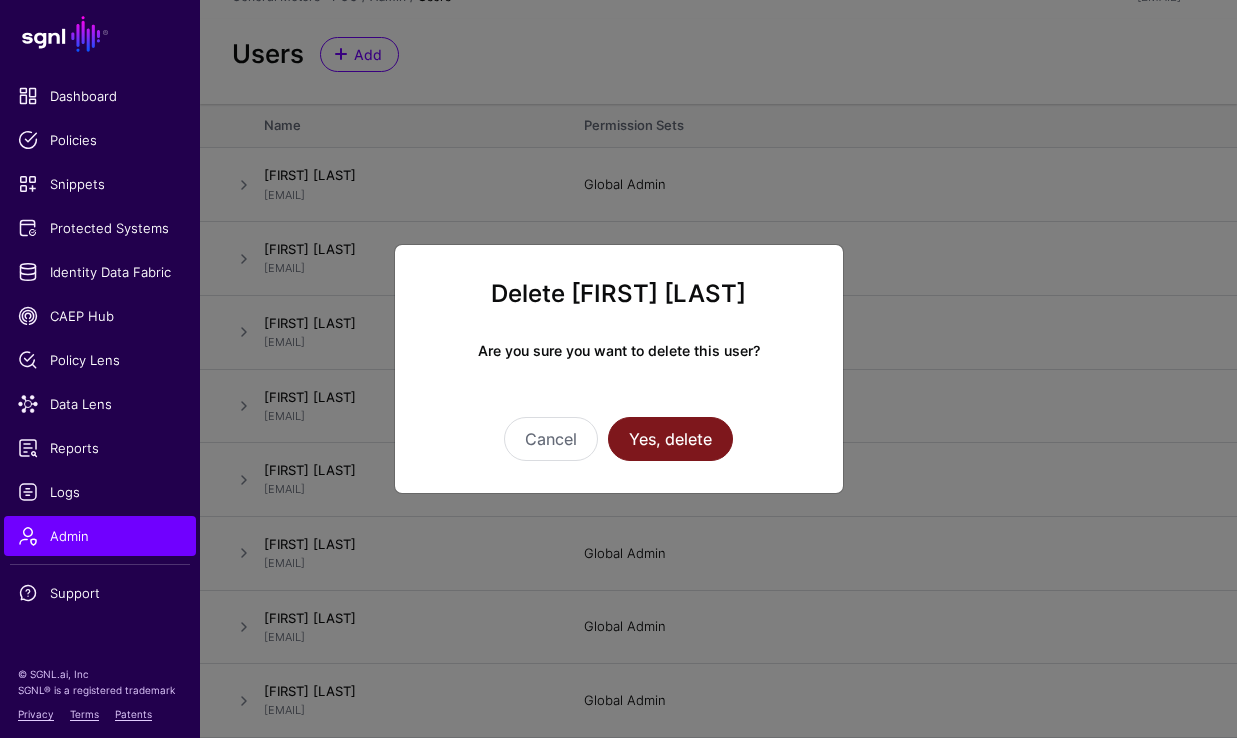 click on "Yes, delete" 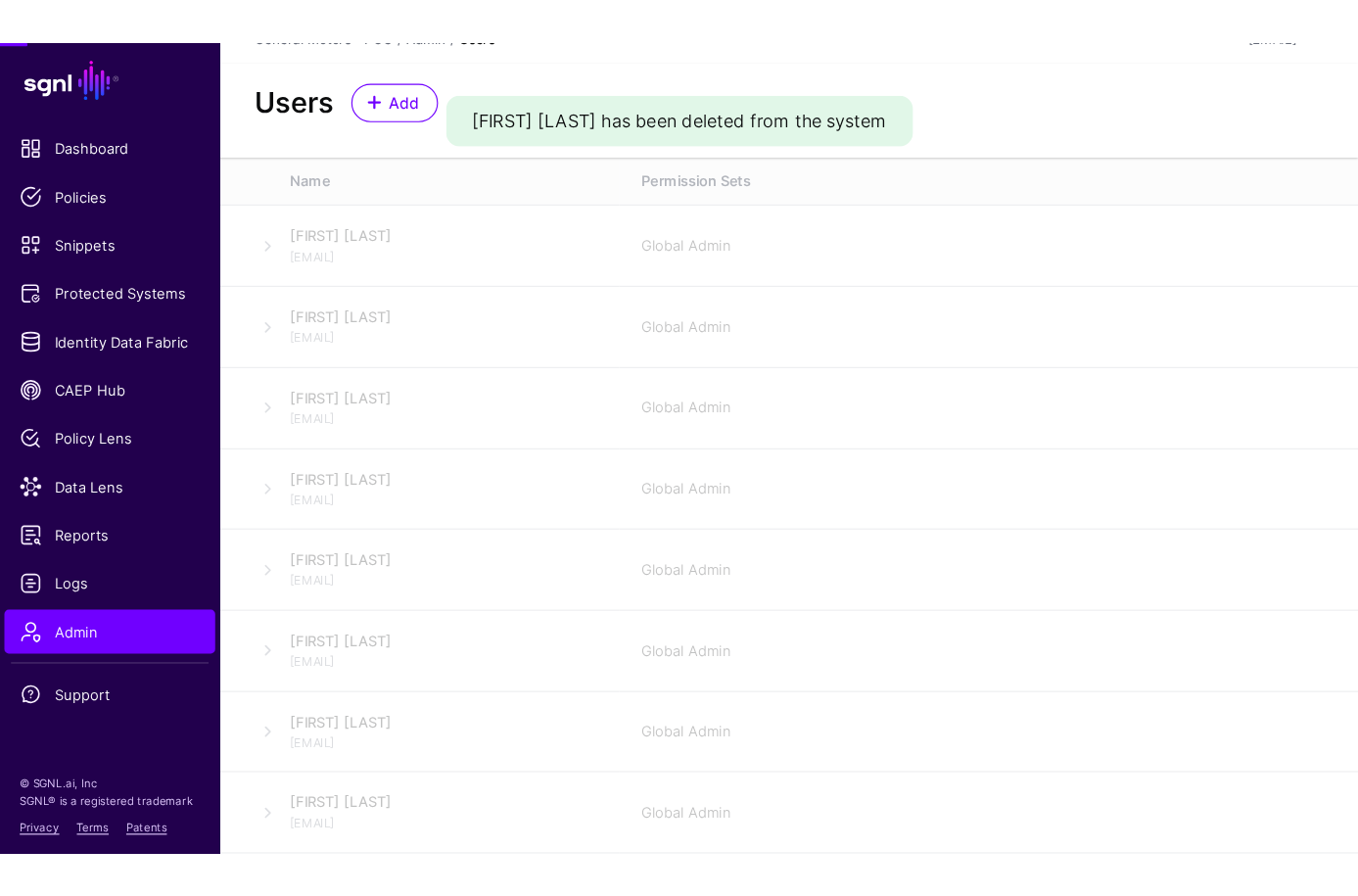 scroll, scrollTop: 0, scrollLeft: 0, axis: both 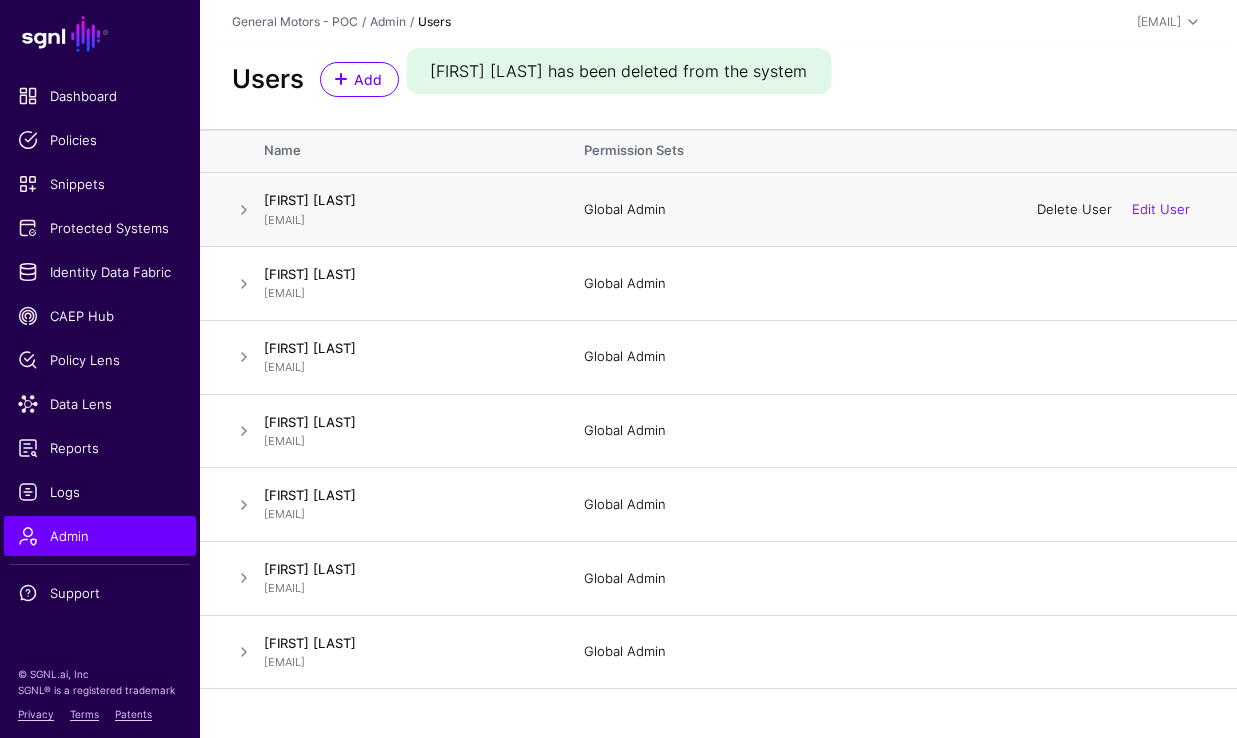 click on "Delete User" 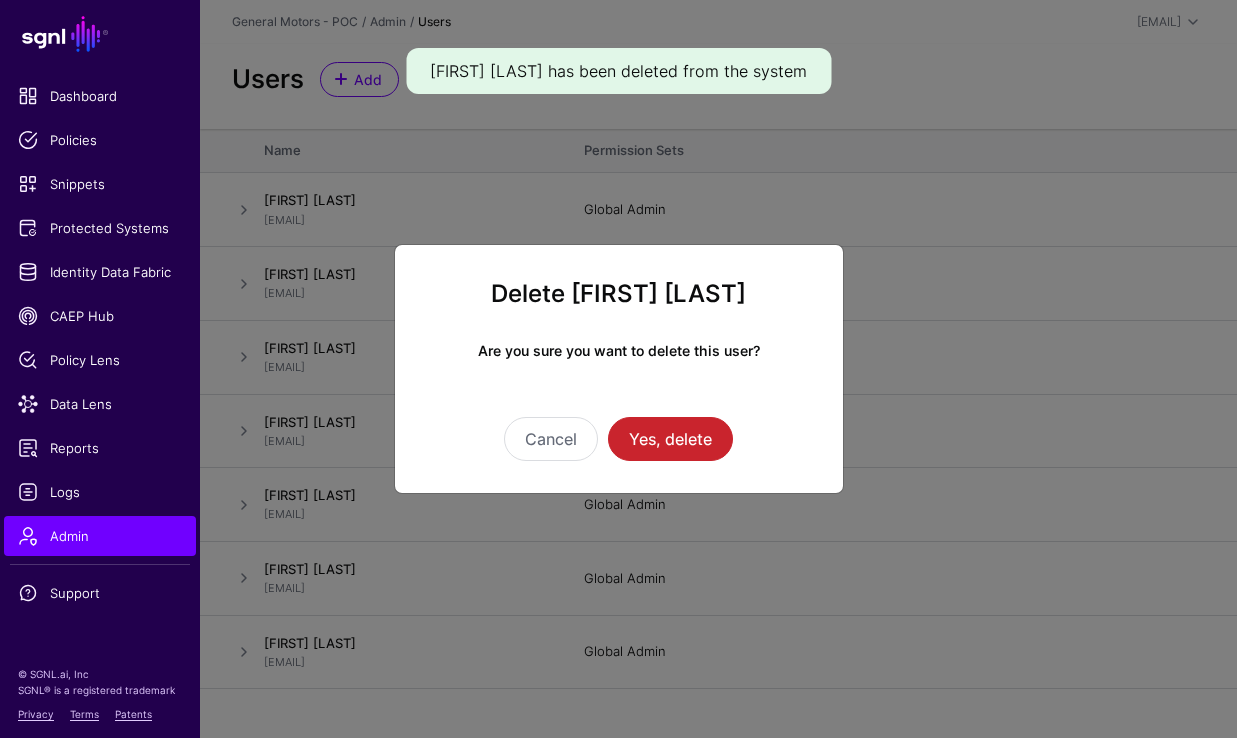 click on "Delete Andrew Cameron Are you sure you want to delete this user? Cancel Yes, delete" 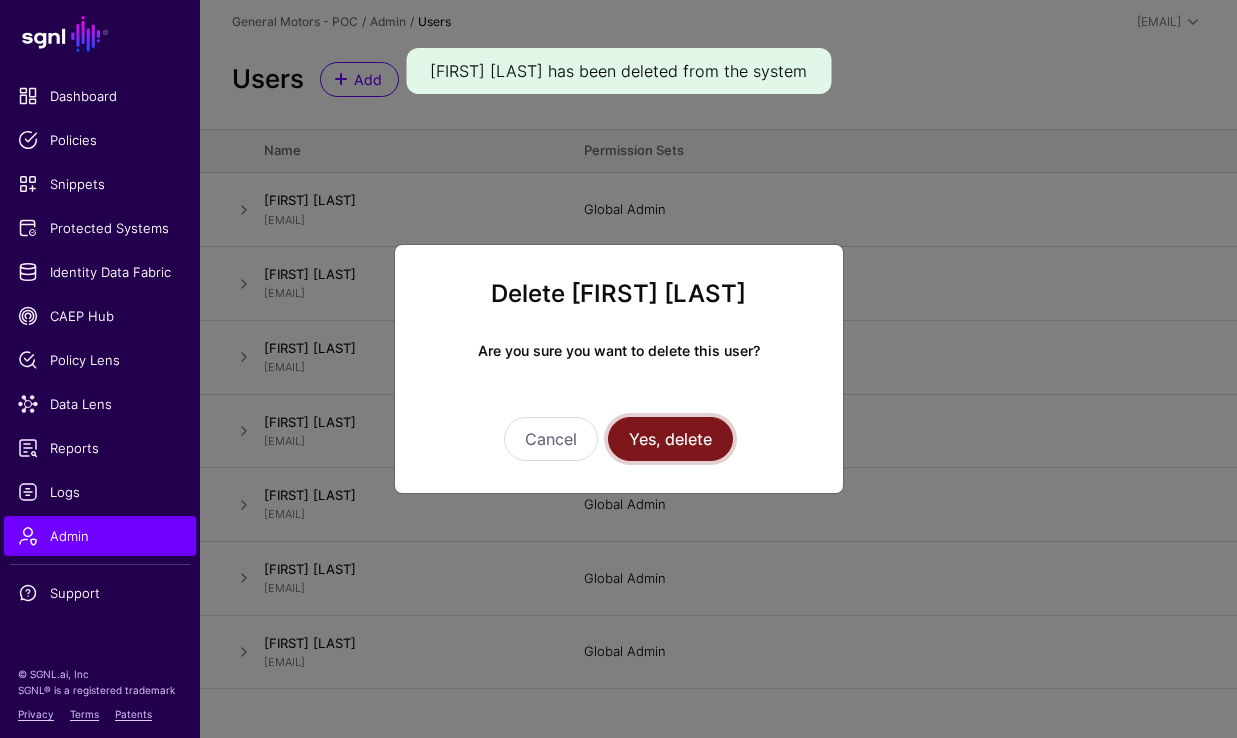 click on "Yes, delete" 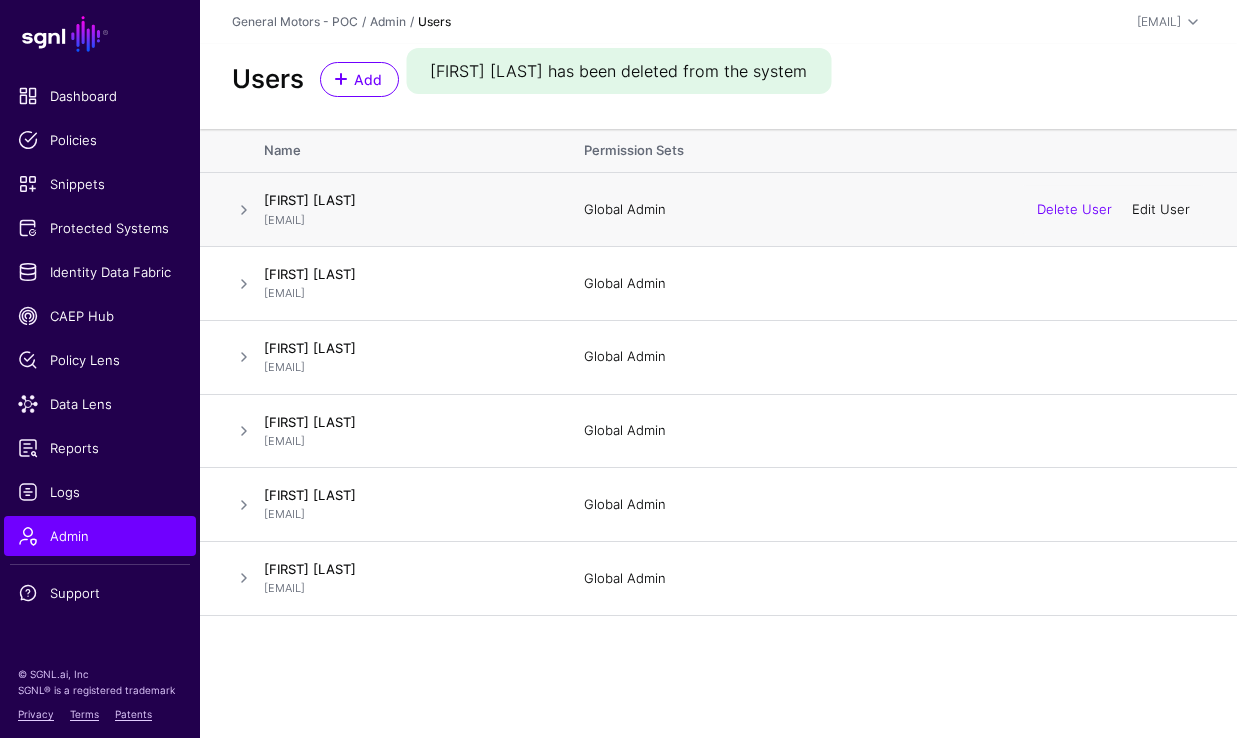 click on "Edit User" 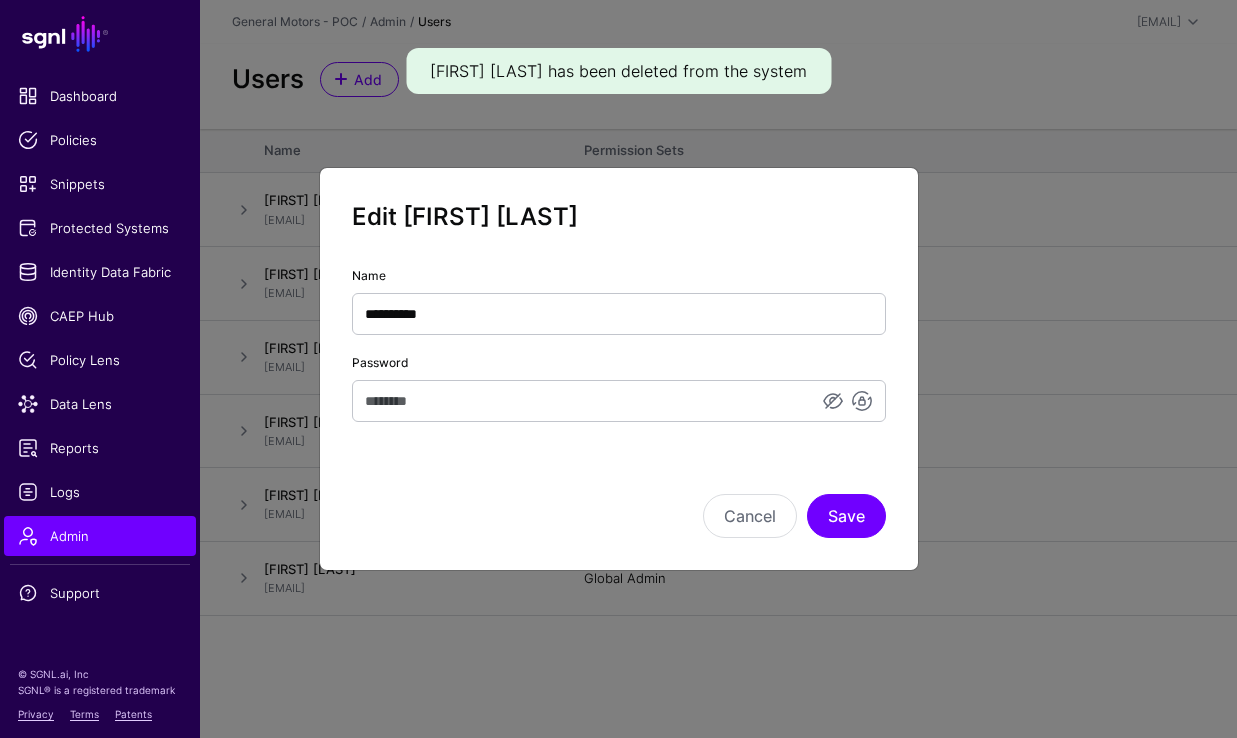 click on "**********" 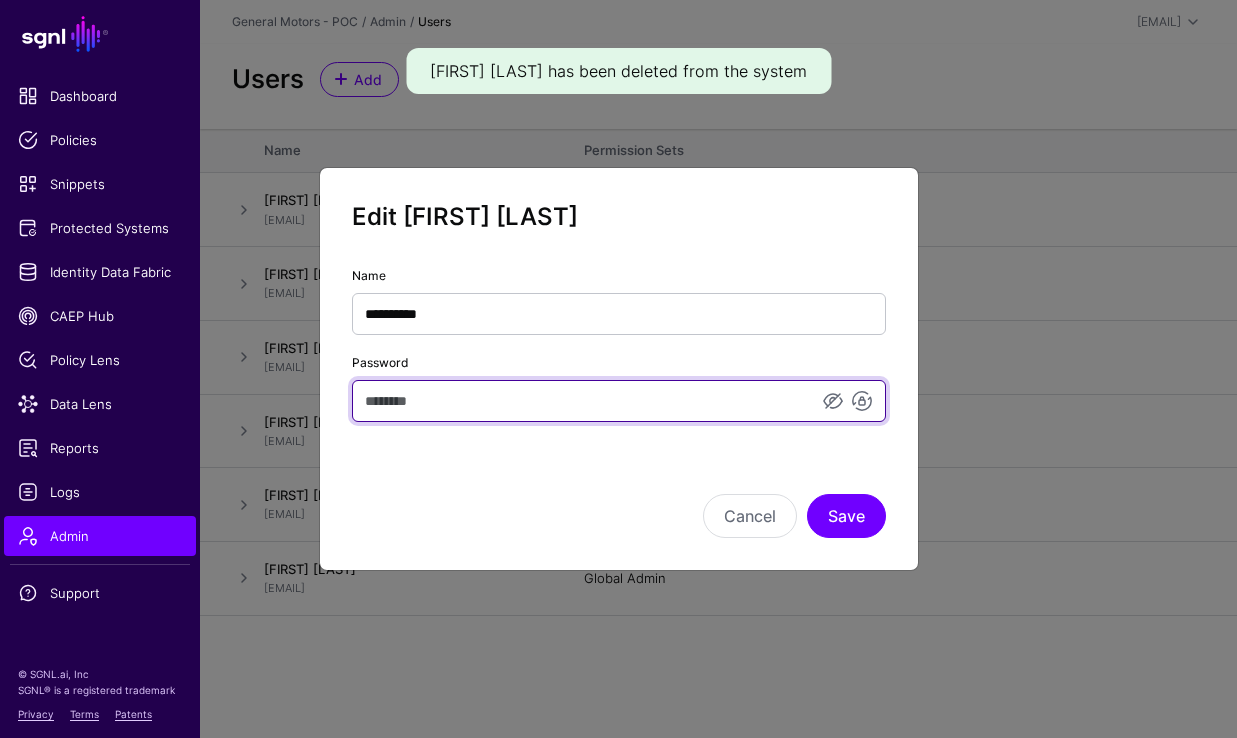 click on "Password" at bounding box center [619, 401] 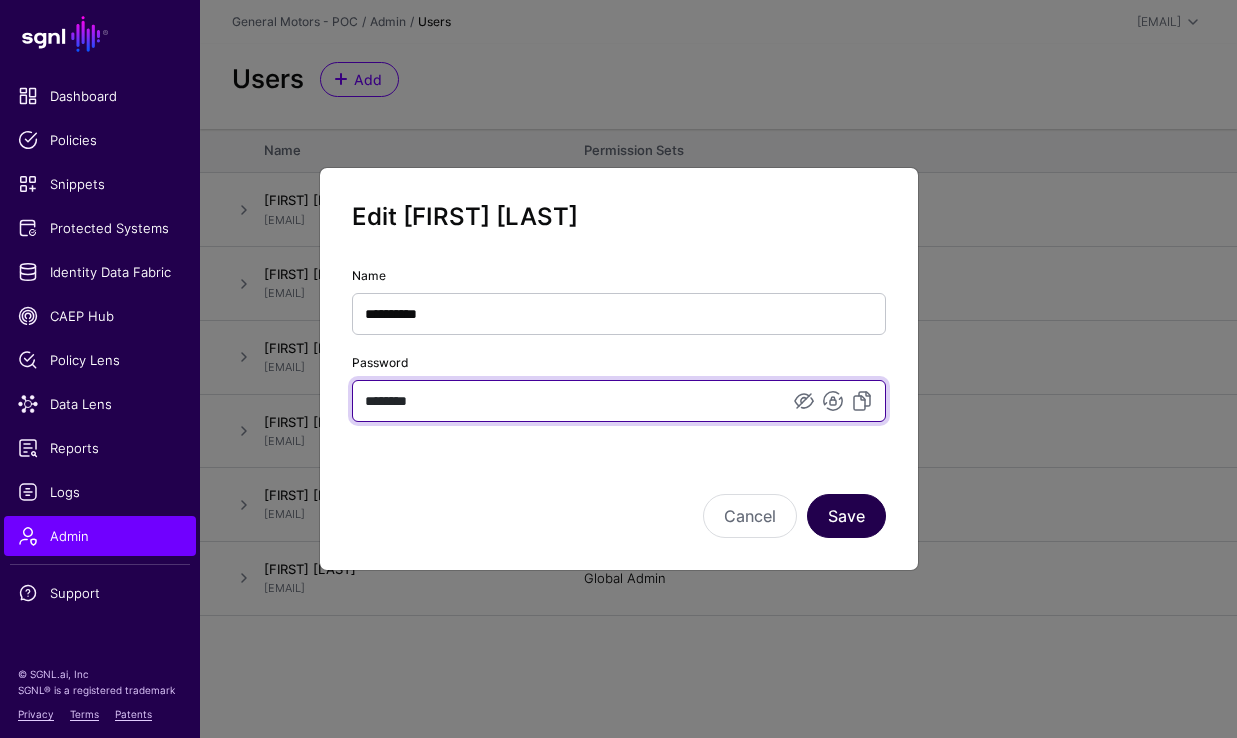 type on "********" 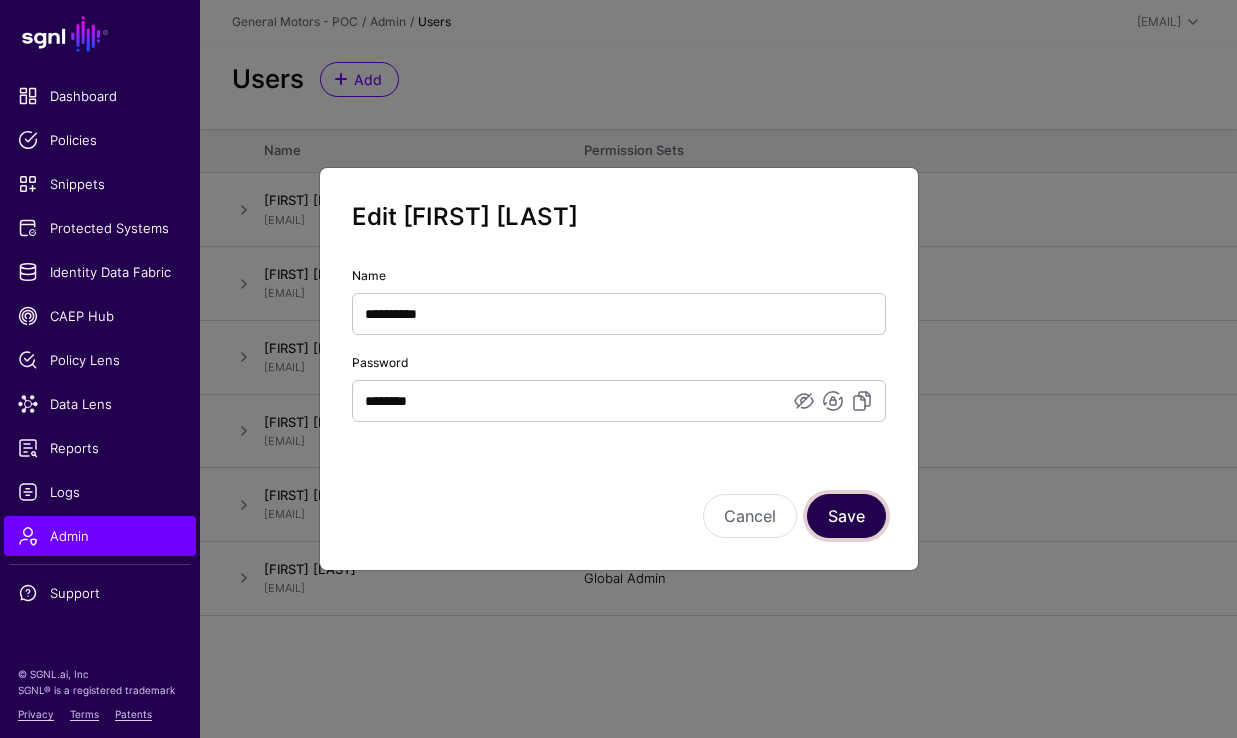 click on "Save" 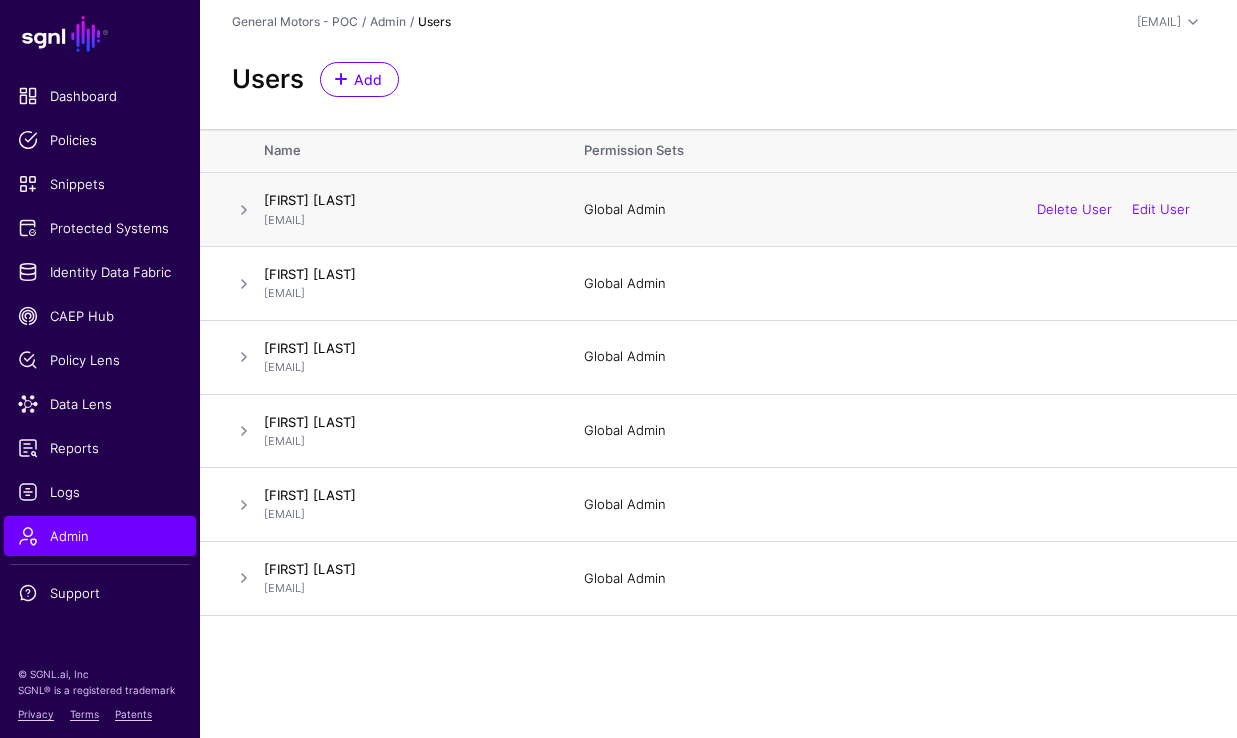 drag, startPoint x: 394, startPoint y: 224, endPoint x: 259, endPoint y: 219, distance: 135.09256 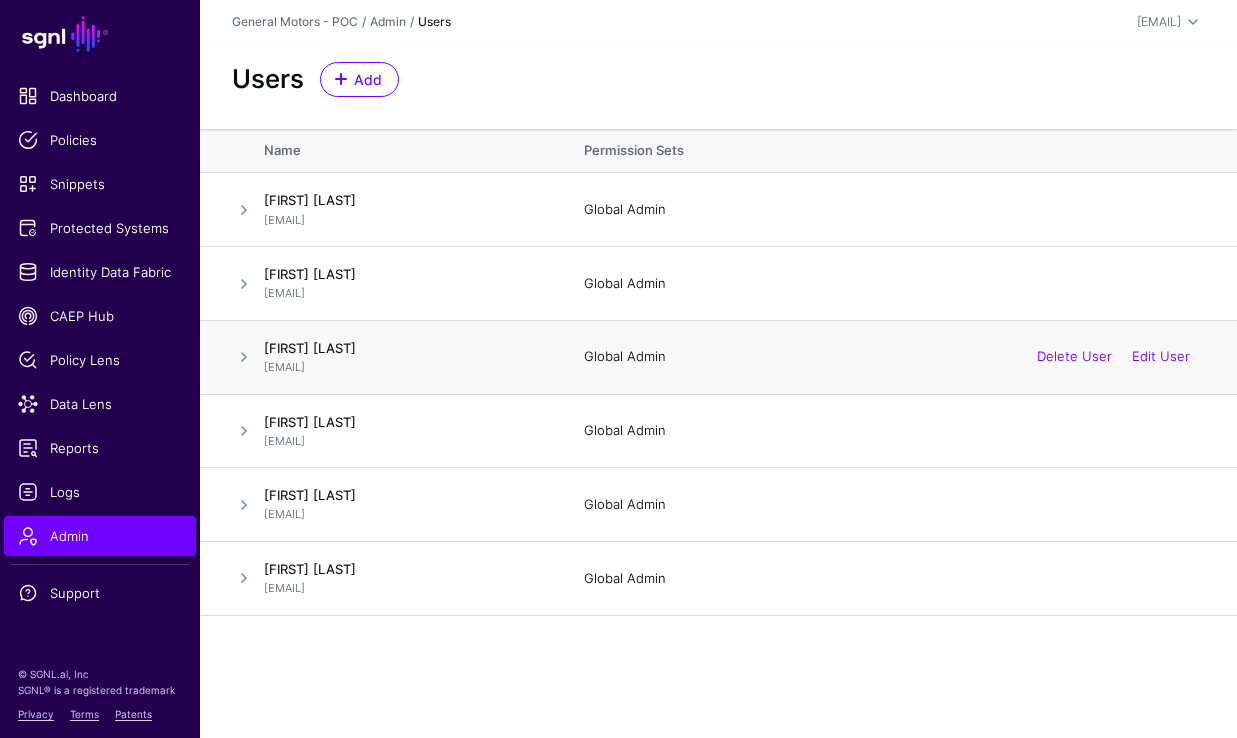 copy on "awhite@sgnl.ai" 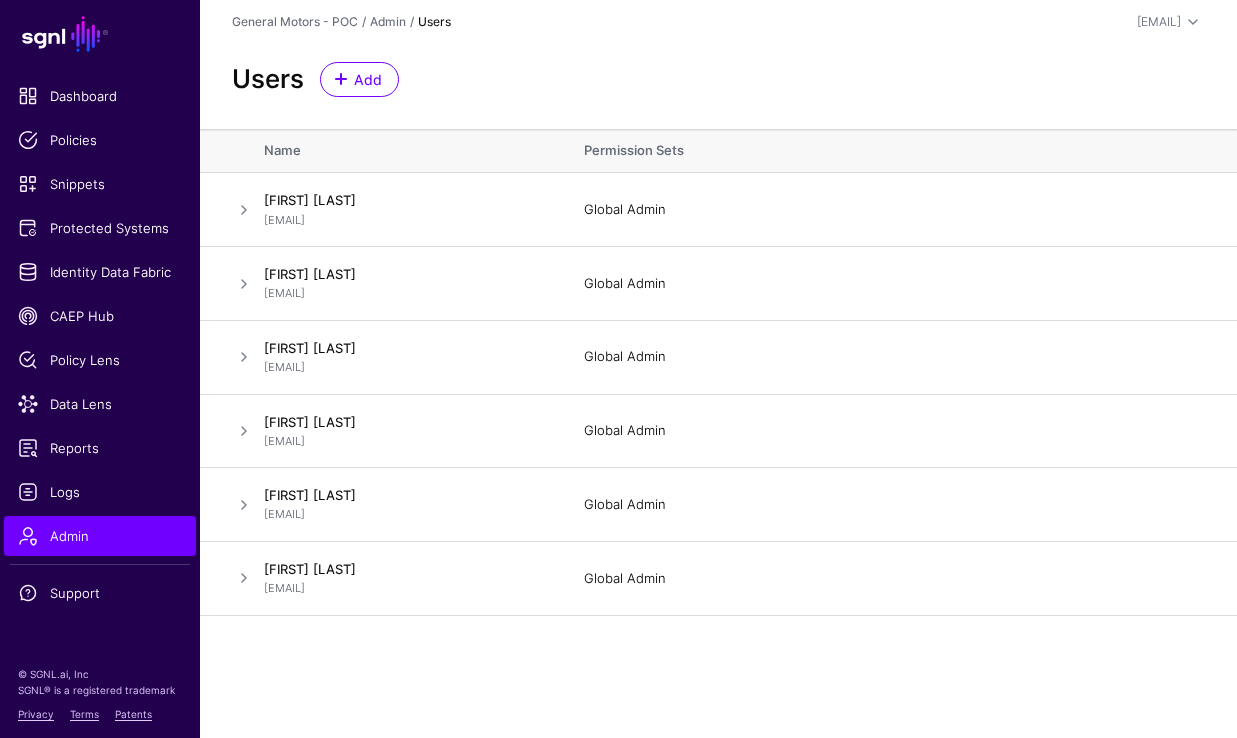click on "Users Add" 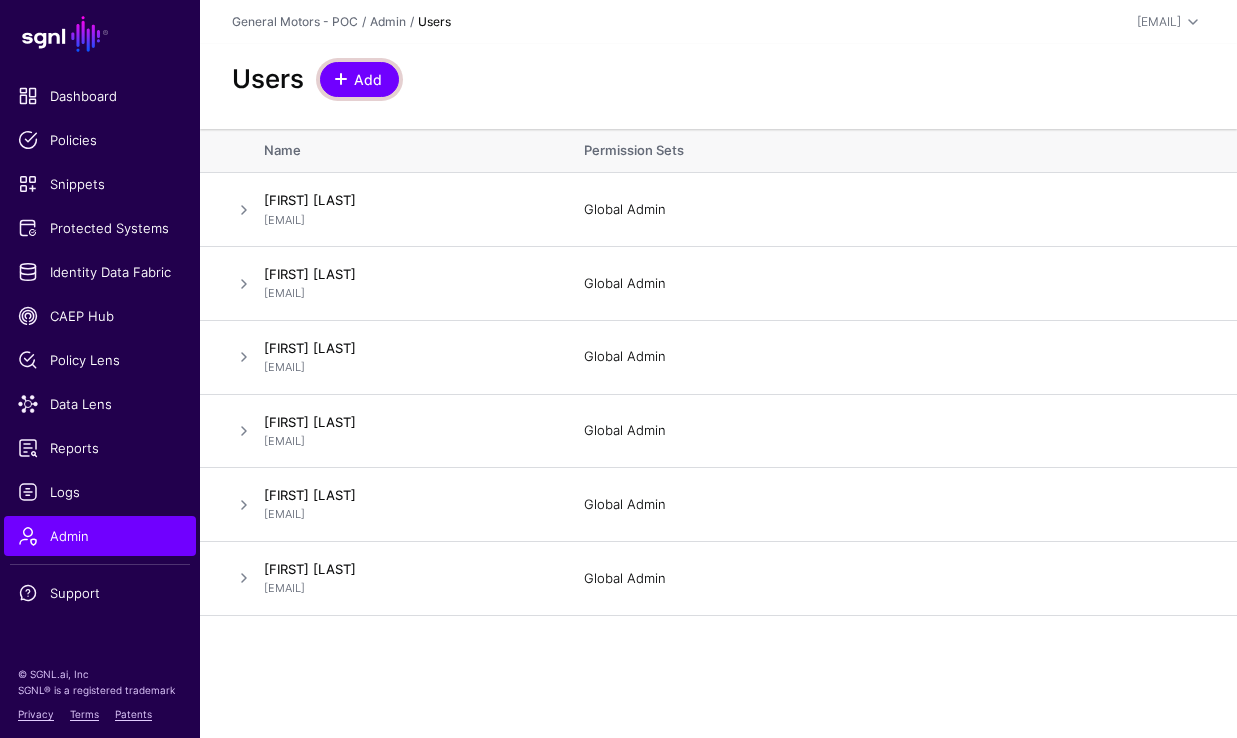 click on "Add" 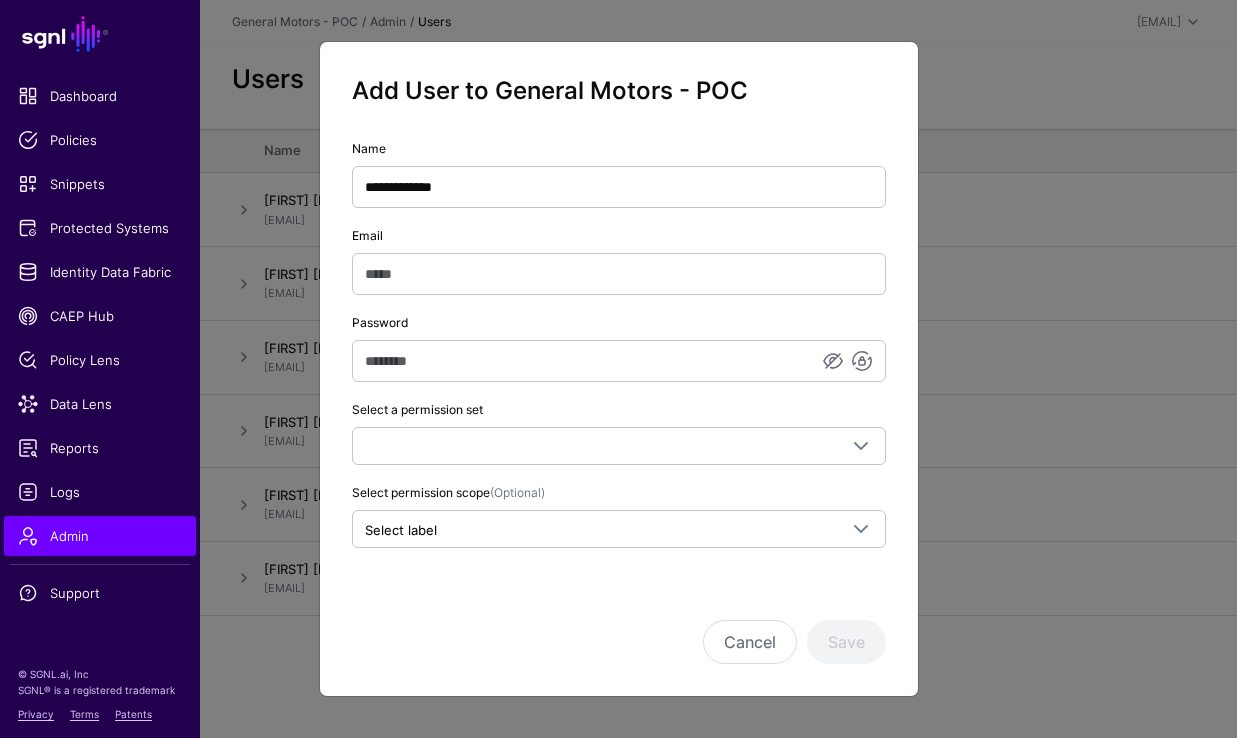 type on "**********" 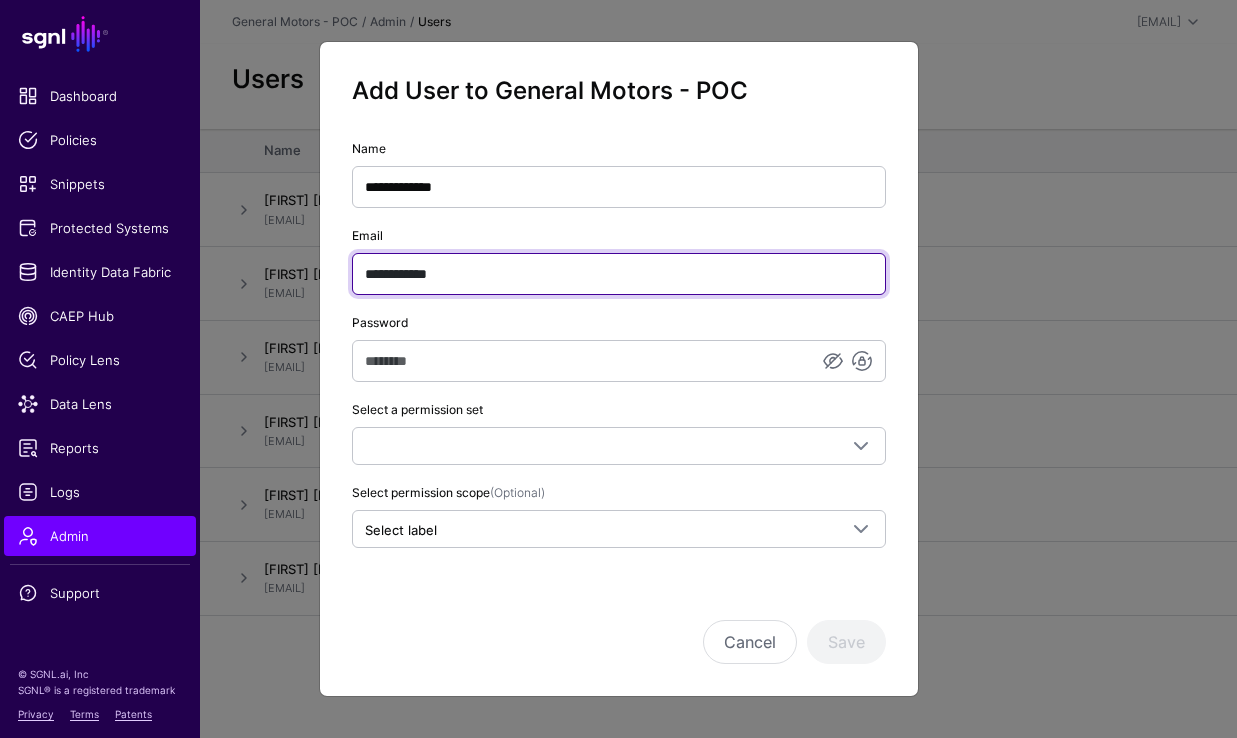 type on "**********" 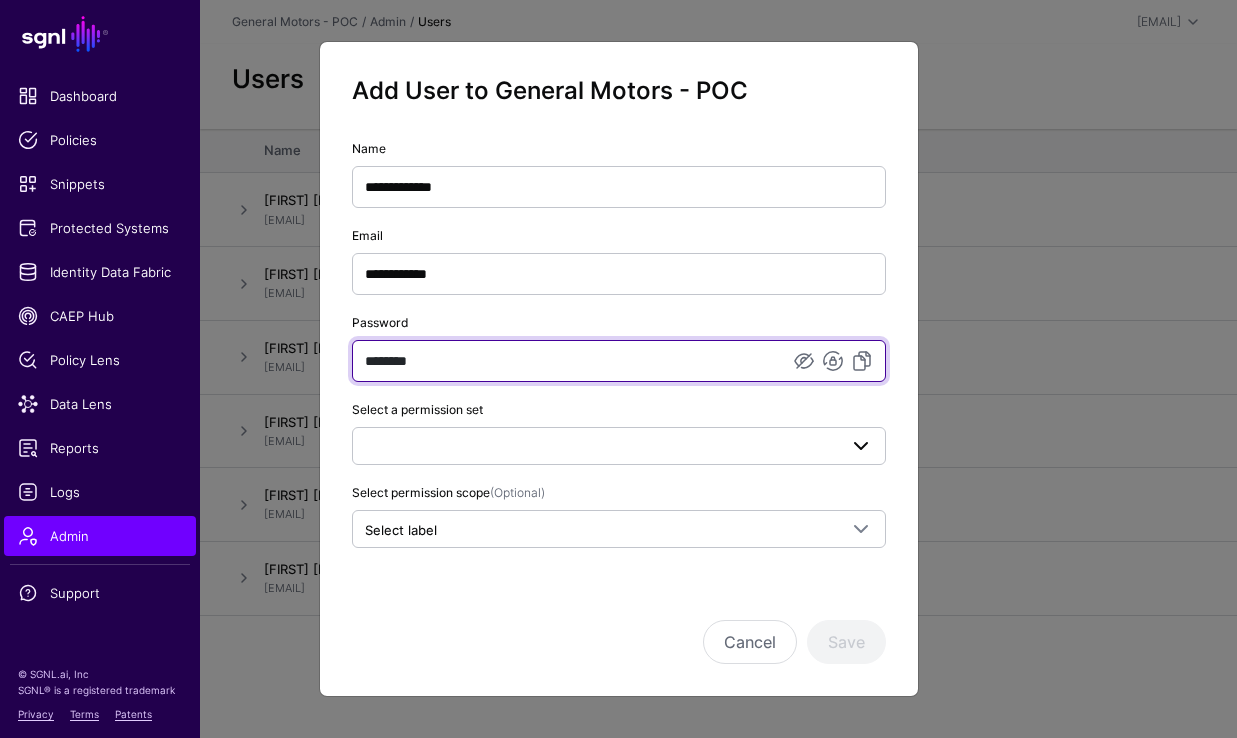 type on "********" 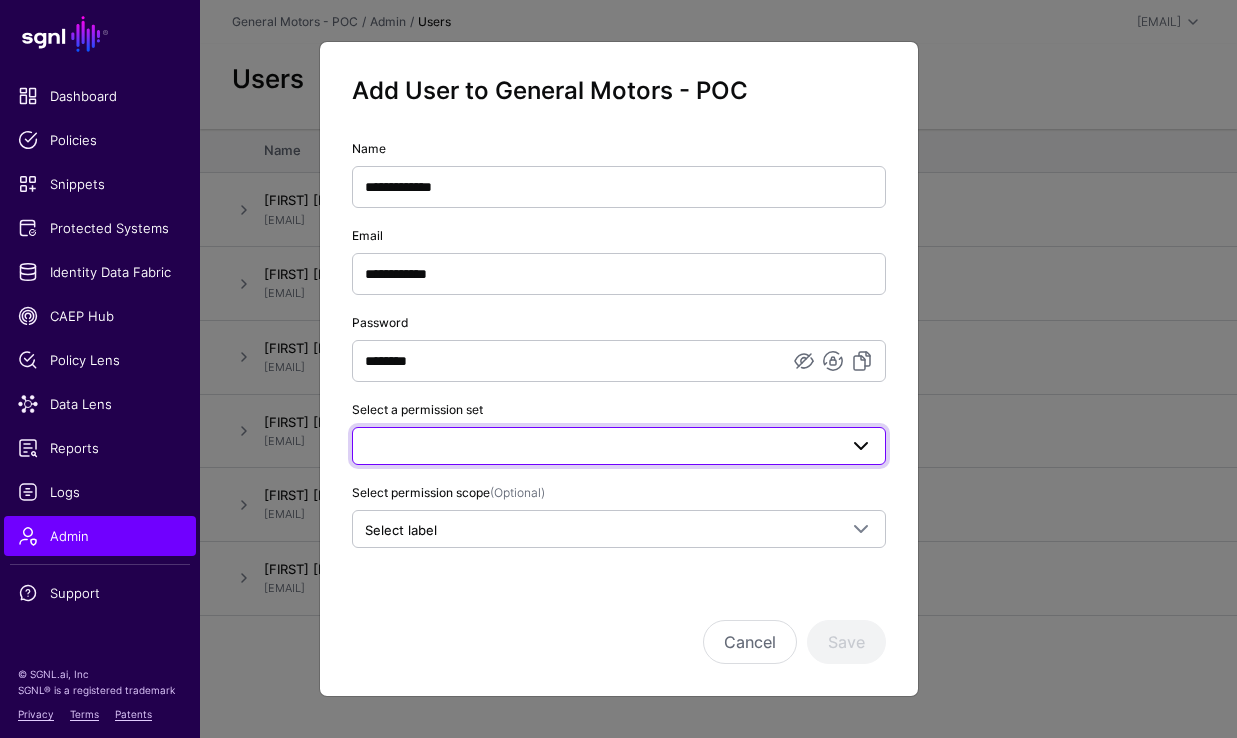 click at bounding box center [619, 446] 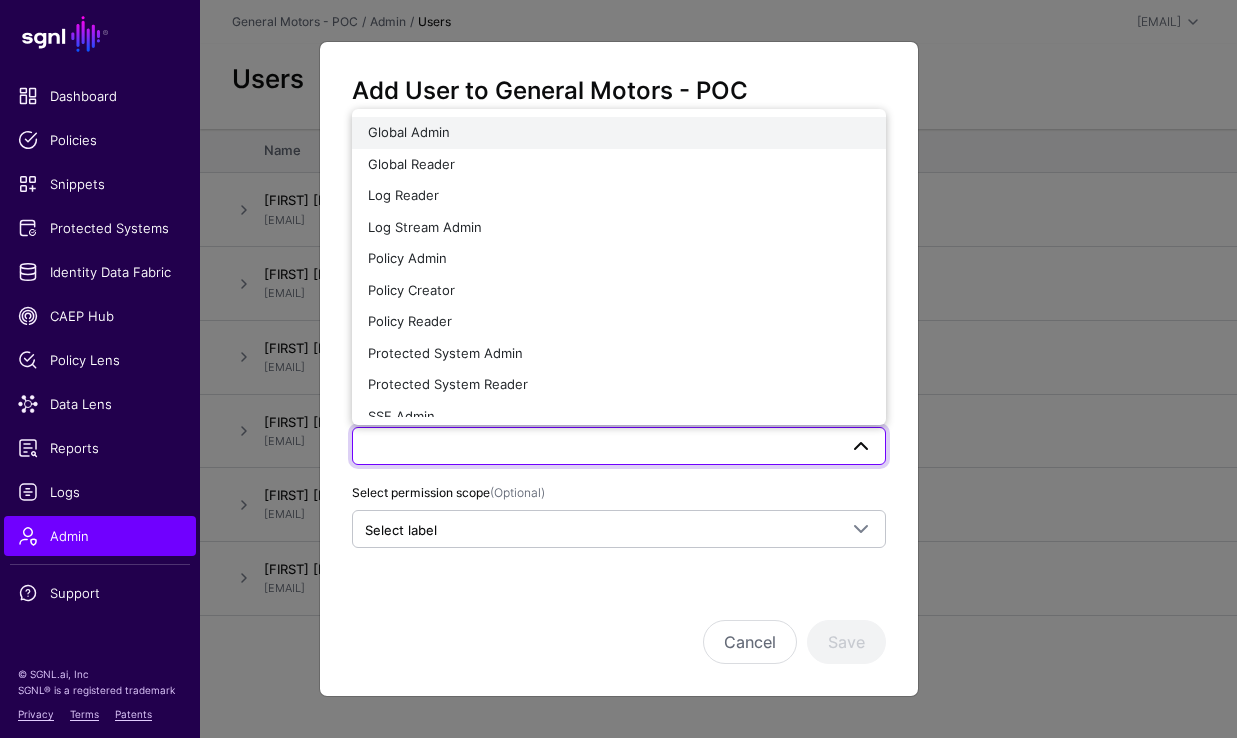 click on "Global Admin" 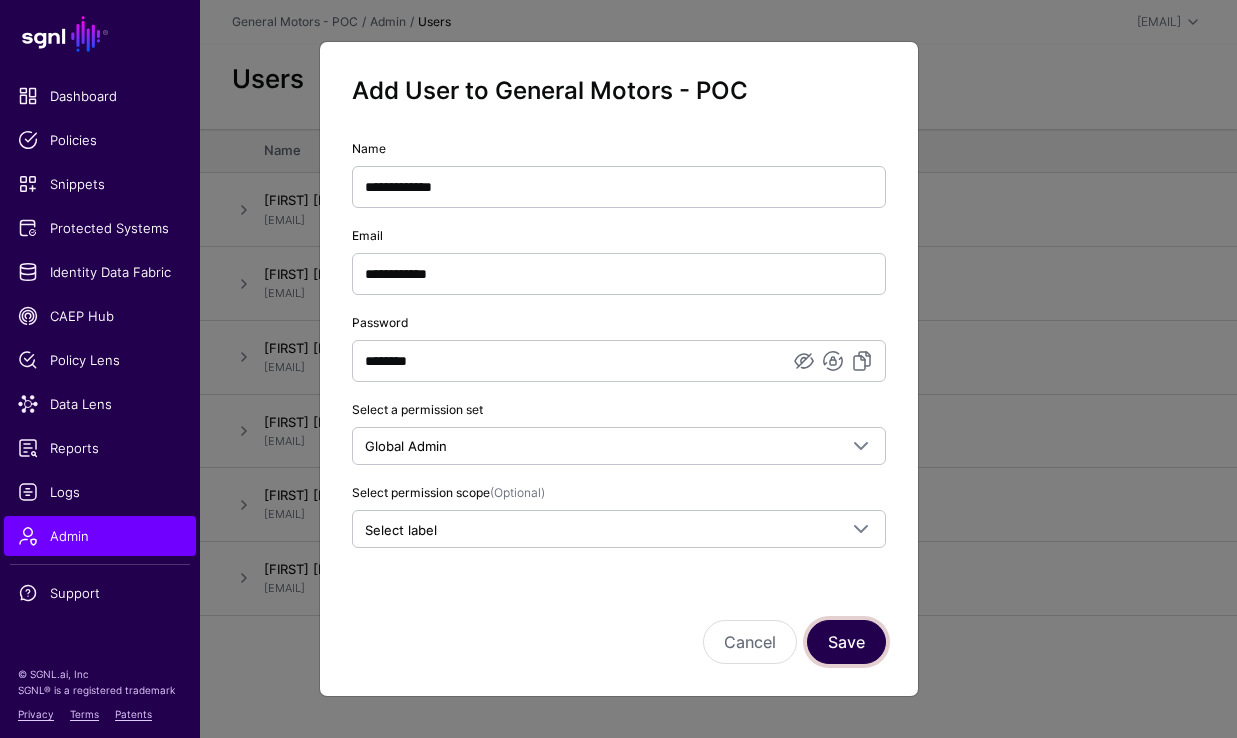 click on "Save" 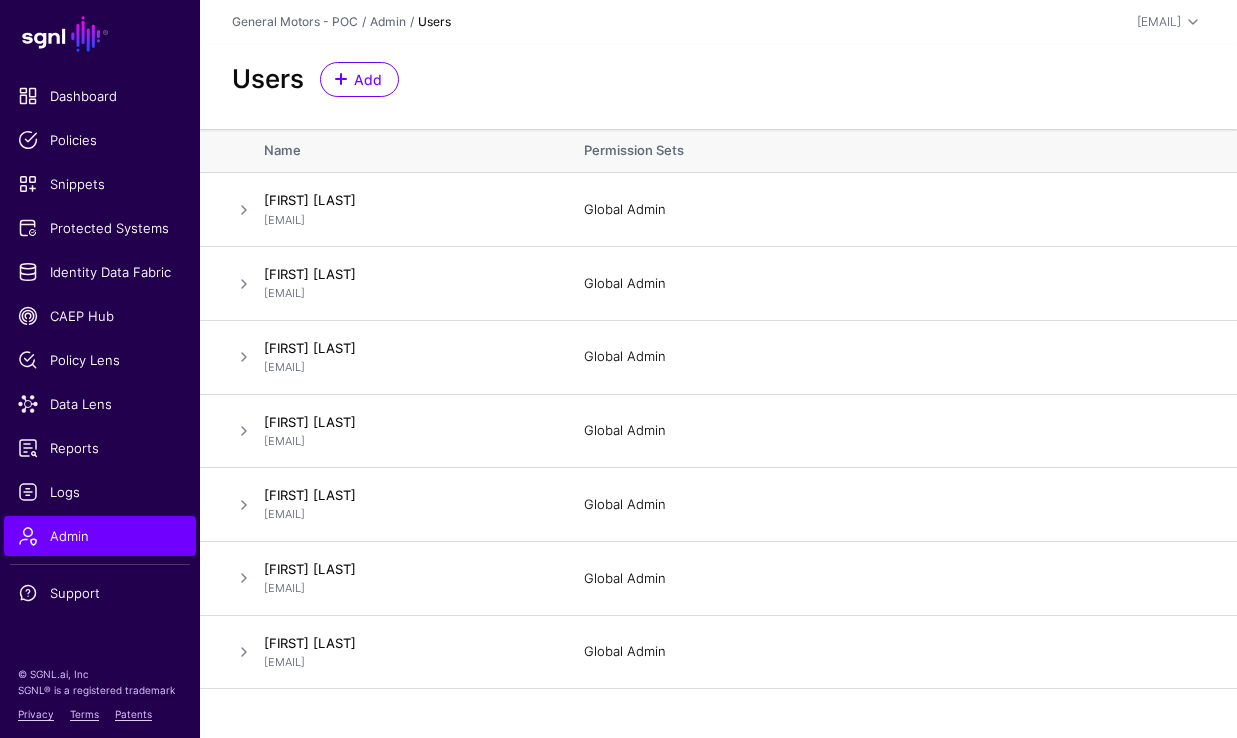 click on "General Motors - POC  /  Admin  / Users" 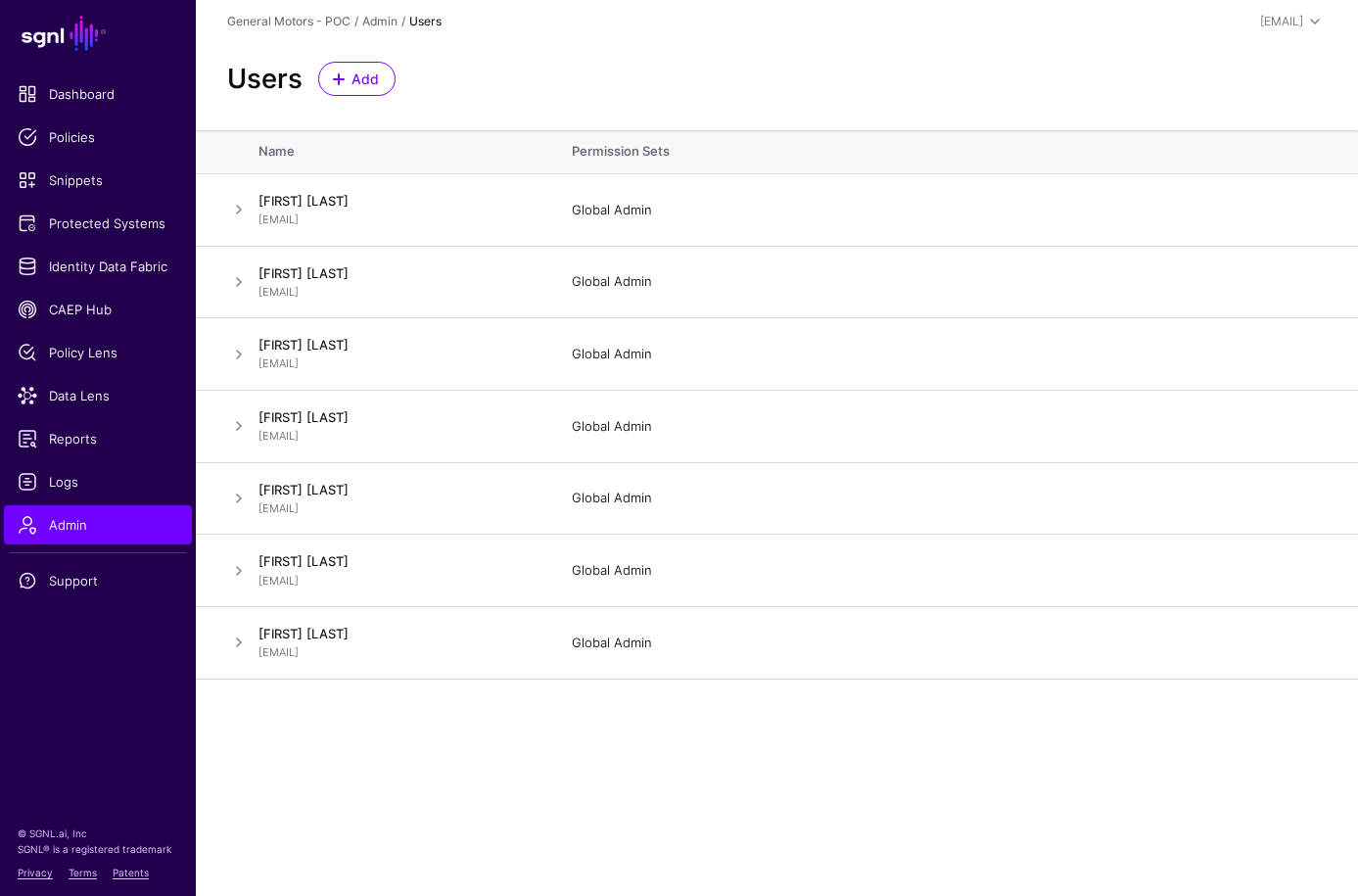 click on "SGNL Dashboard Policies Snippets Protected Systems Identity Data Fabric CAEP Hub Policy Lens Data Lens Reports Logs Admin Support © SGNL.ai, Inc SGNL® is a registered trademark Privacy Terms Patents  General Motors - POC  /  Admin  / Users  joe@sgnl.ai  Joe Welsh joe@sgnl.ai General Motors - POC Log out Users Add Name Permission Sets Andy White awhite@sgnl.ai  Global Admin    Delete User   Edit User  Damon Miller damon@sgnl.ai  Global Admin    Delete User   Edit User  Ivan Fong ivan@sgnl.ai  Global Admin    Delete User   Edit User  Joe Welsh joe@sgnl.ai  Global Admin    Edit User  Marc Jordan marc@sgnl.ai  Global Admin    Delete User   Edit User  Nick Holbrook nick@sgnl.ai  Global Admin    Delete User   Edit User  Phil Carolan  phil@sgnl.ai  Global Admin    Delete User   Edit User" 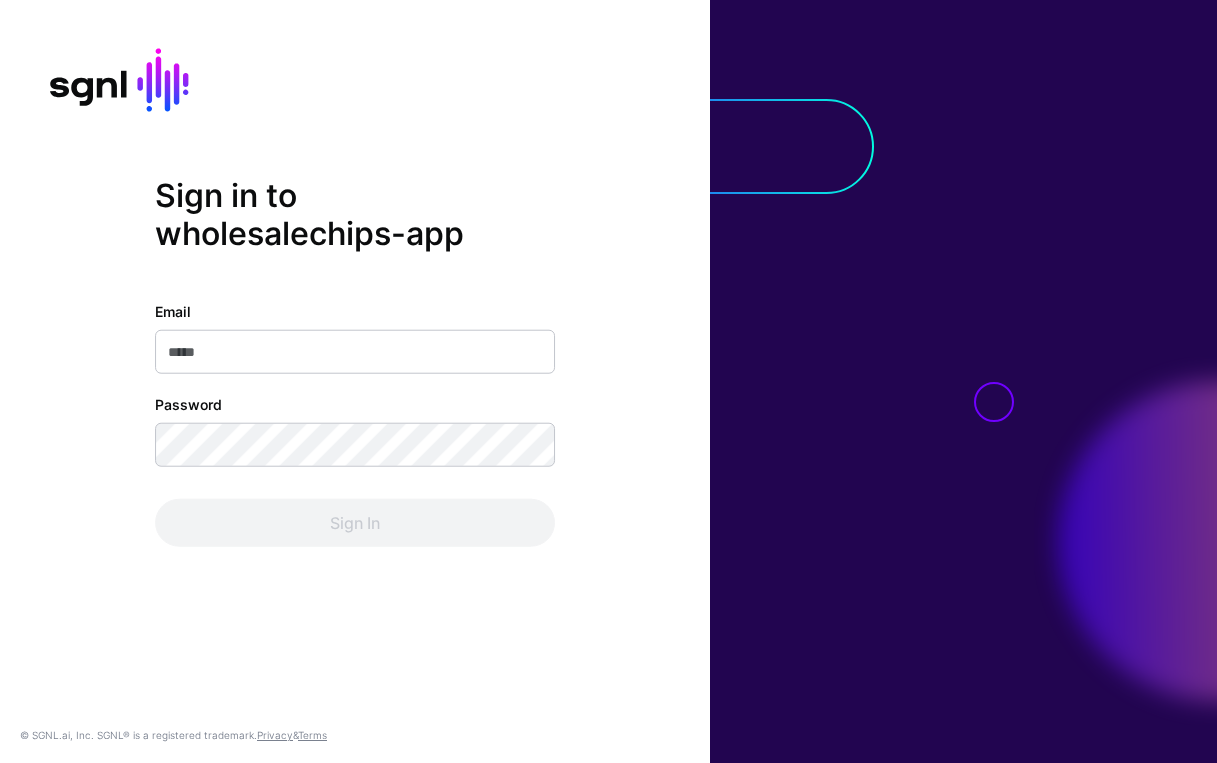 scroll, scrollTop: 0, scrollLeft: 0, axis: both 